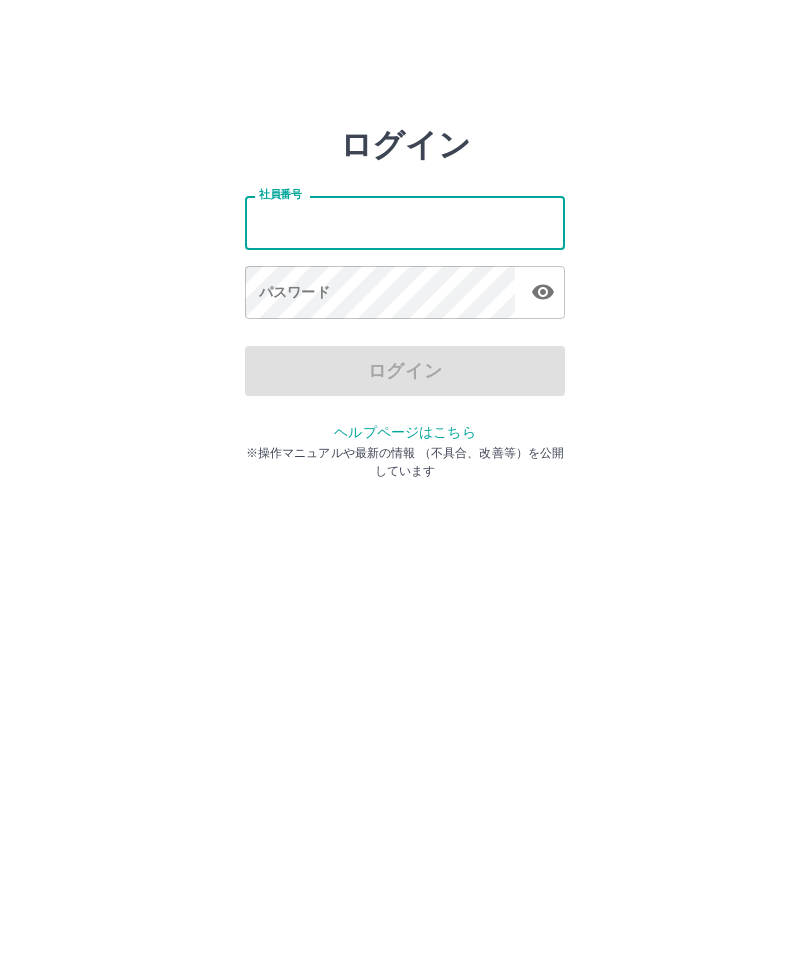 scroll, scrollTop: 0, scrollLeft: 0, axis: both 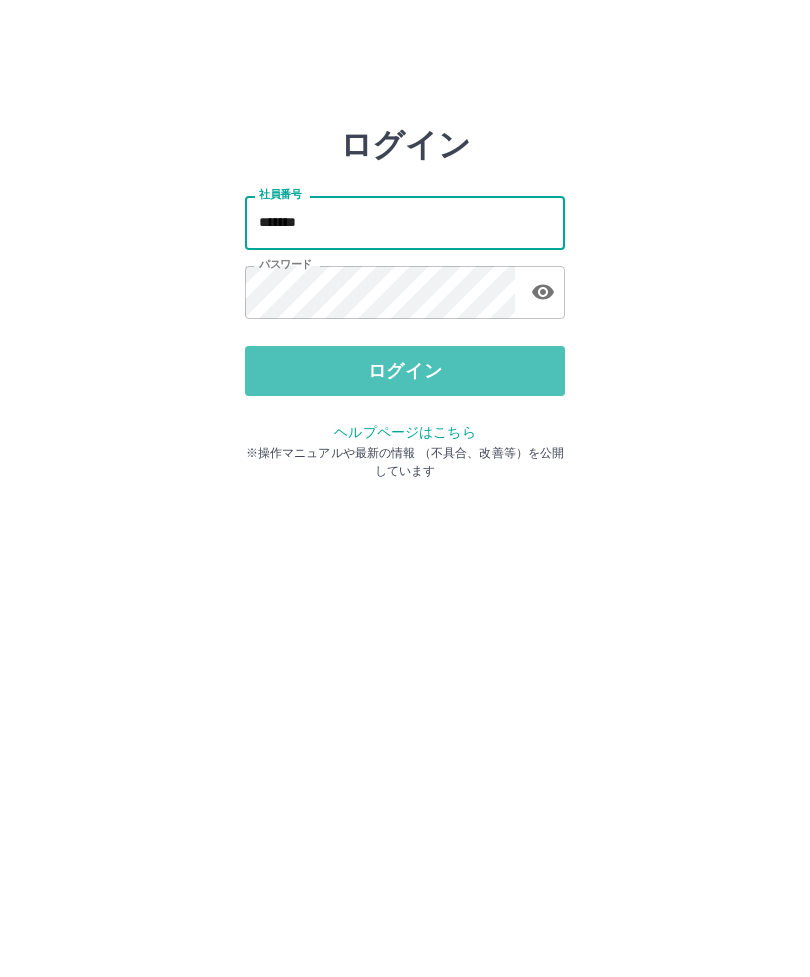 click on "ログイン" at bounding box center [405, 371] 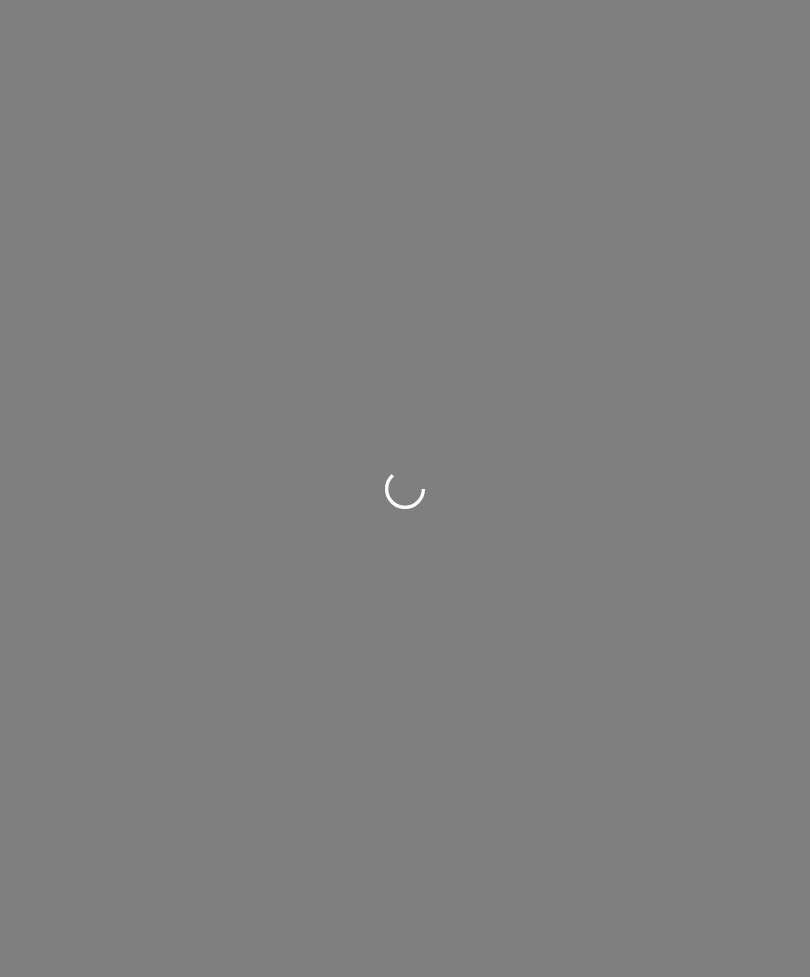 scroll, scrollTop: 0, scrollLeft: 0, axis: both 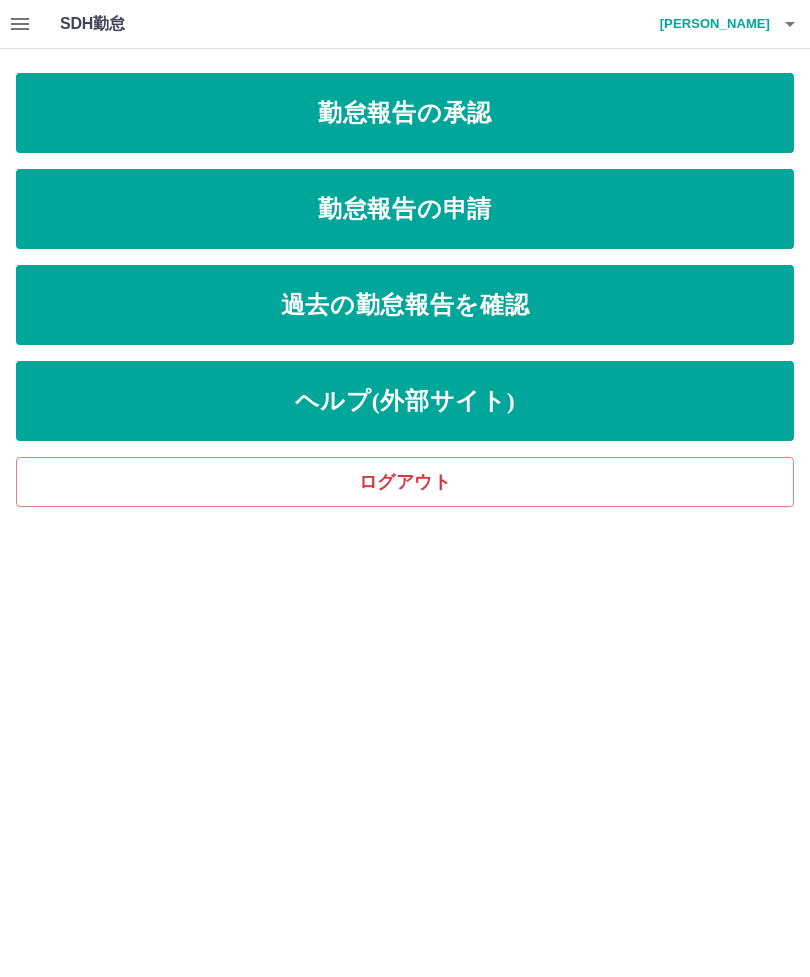 click on "勤怠報告の申請" at bounding box center [405, 209] 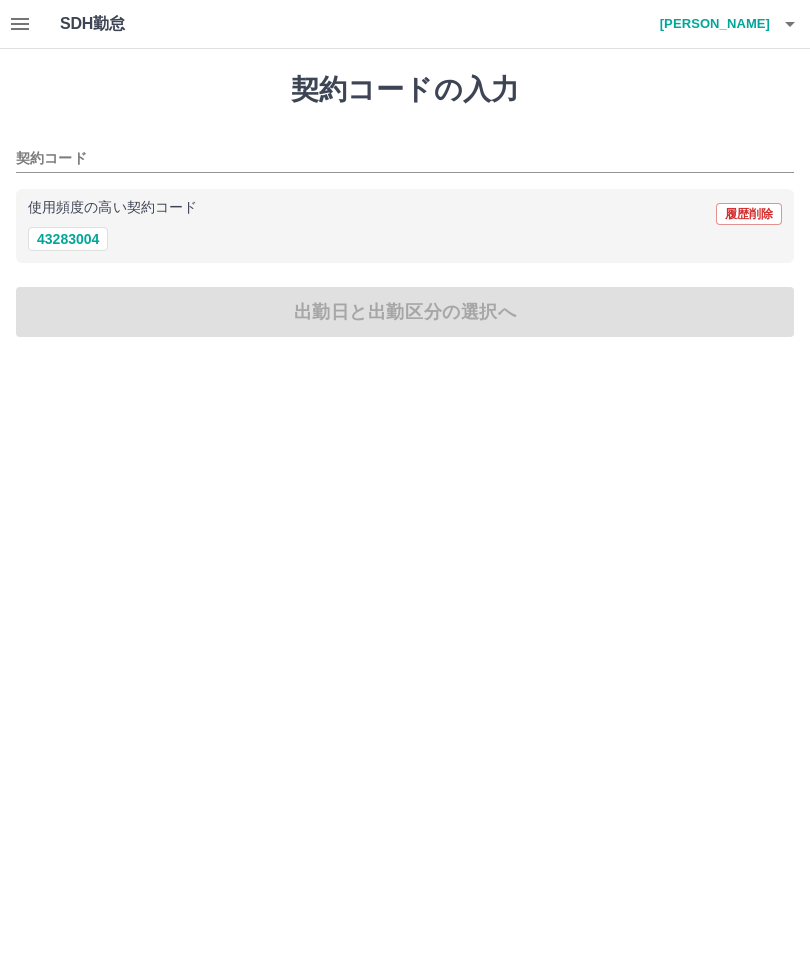 click on "43283004" at bounding box center [68, 239] 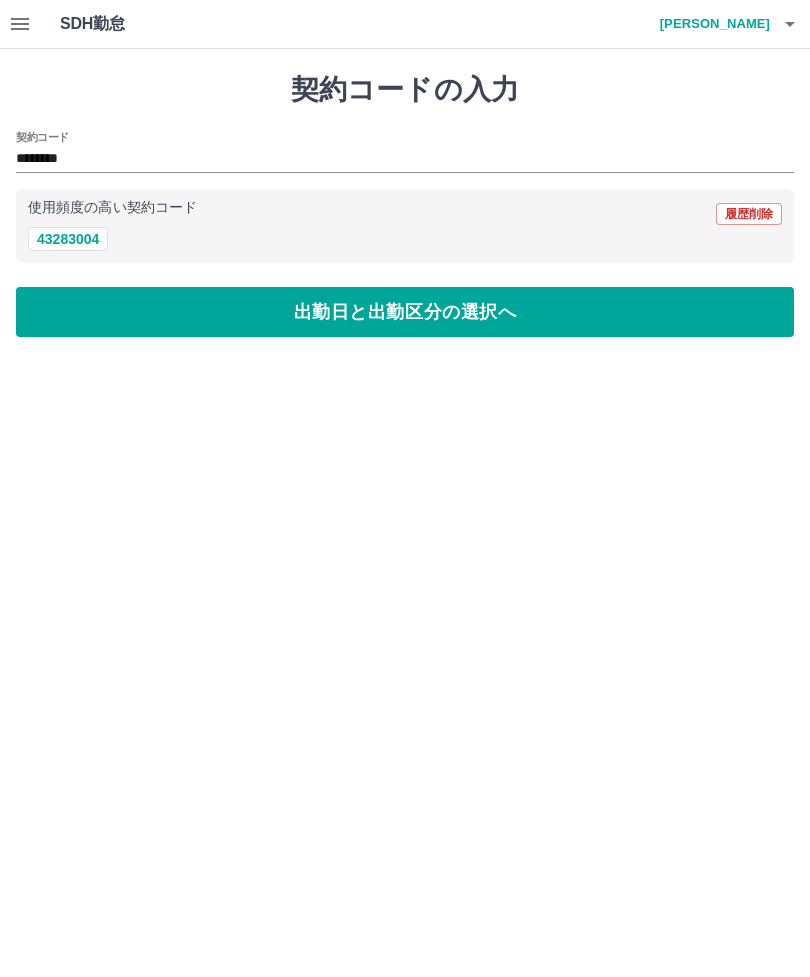 click on "出勤日と出勤区分の選択へ" at bounding box center (405, 312) 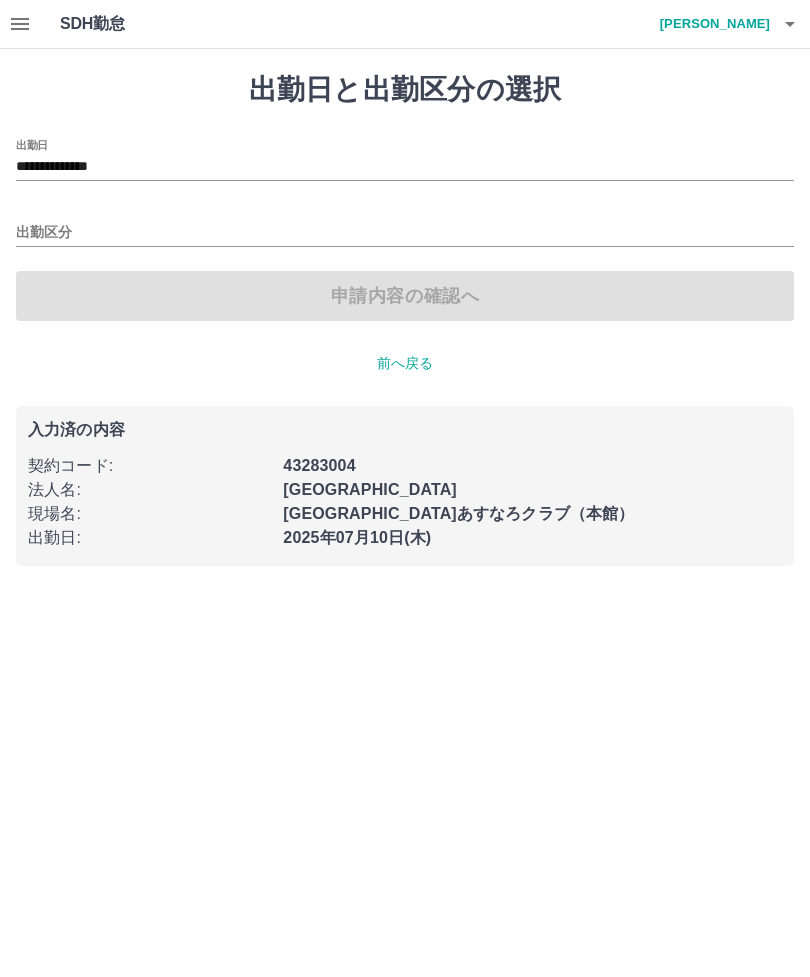 click on "**********" at bounding box center (405, 167) 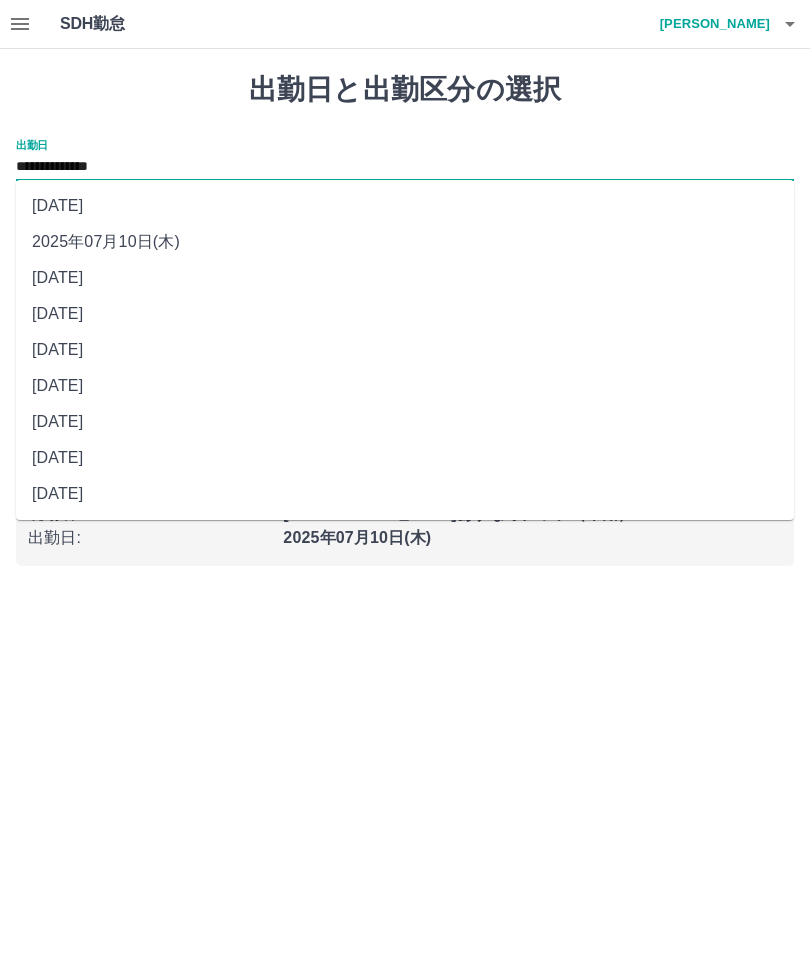 click on "2025年07月09日(水)" at bounding box center (405, 278) 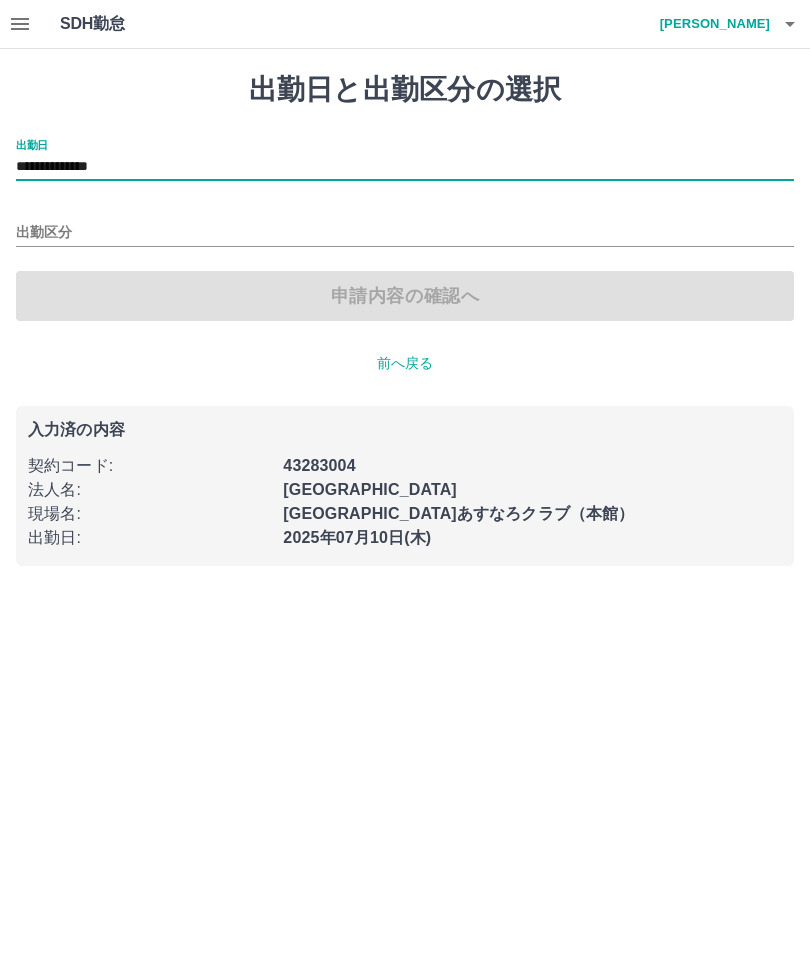 click on "申請内容の確認へ" at bounding box center [405, 296] 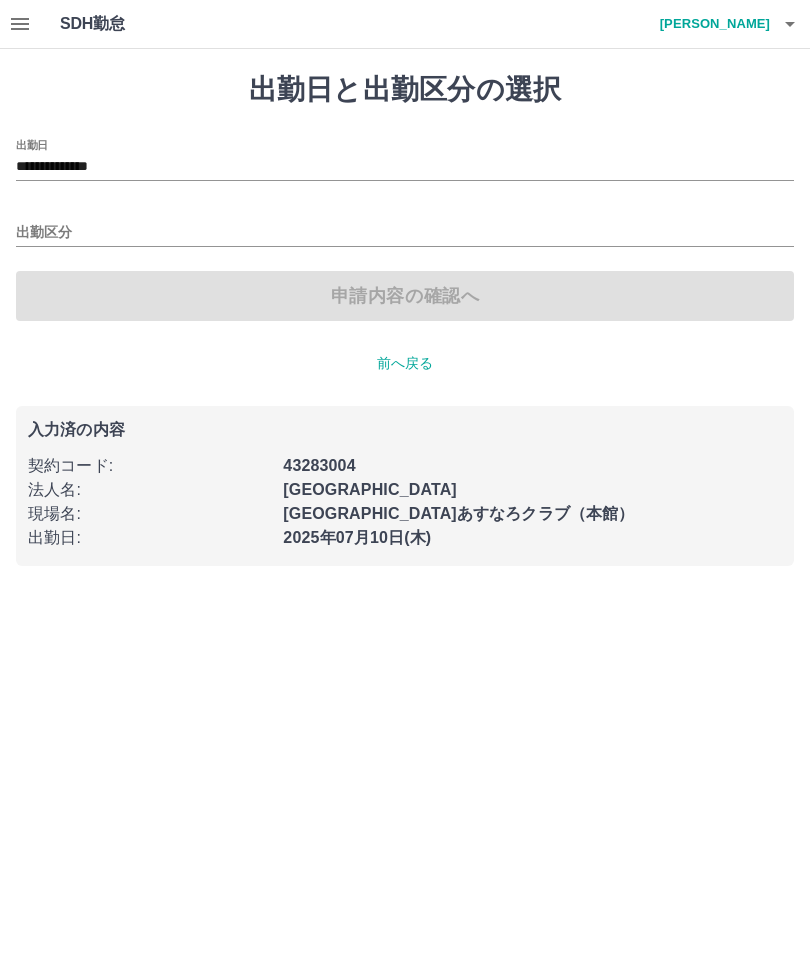 click on "出勤区分" at bounding box center (405, 233) 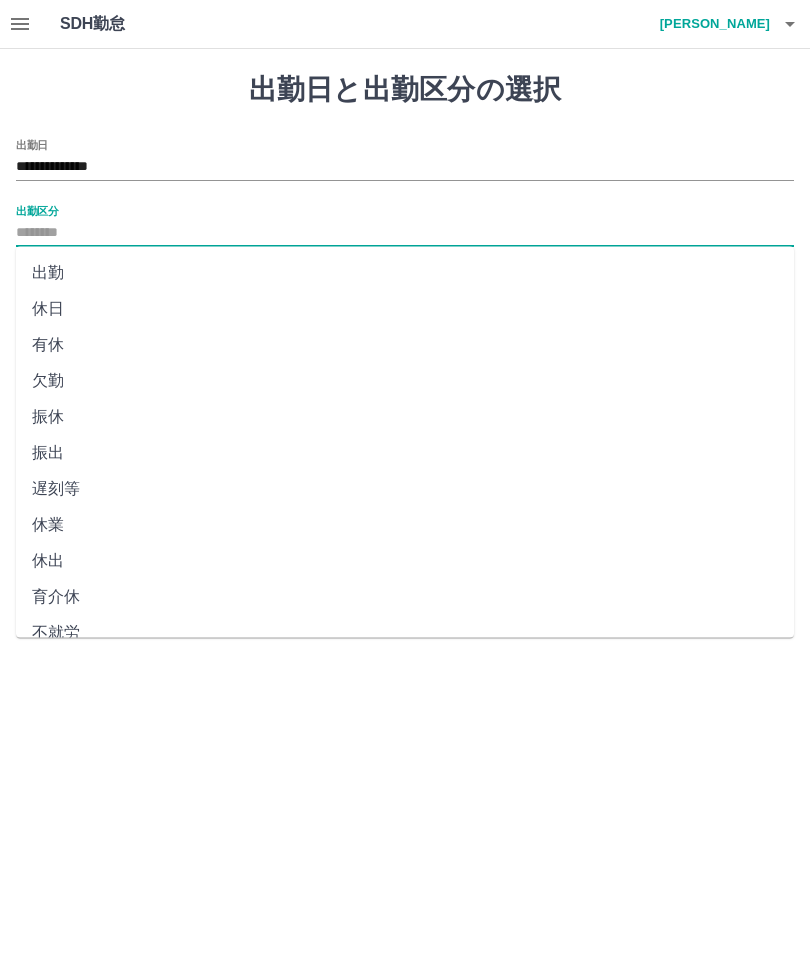 click on "出勤" at bounding box center (405, 273) 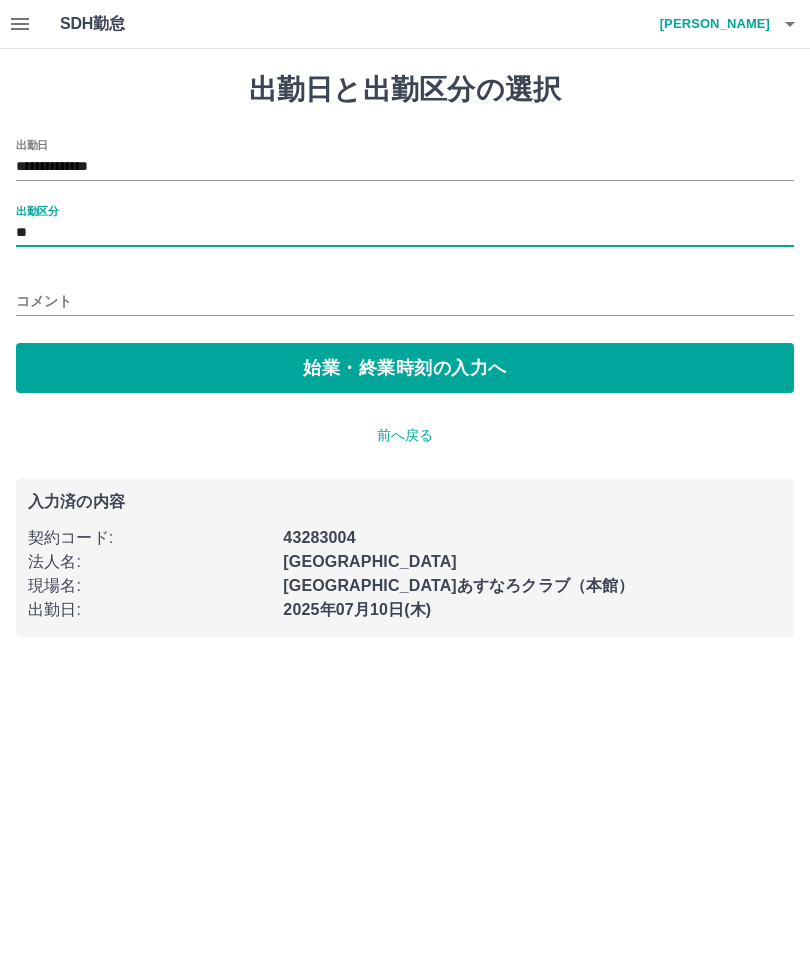 type on "**" 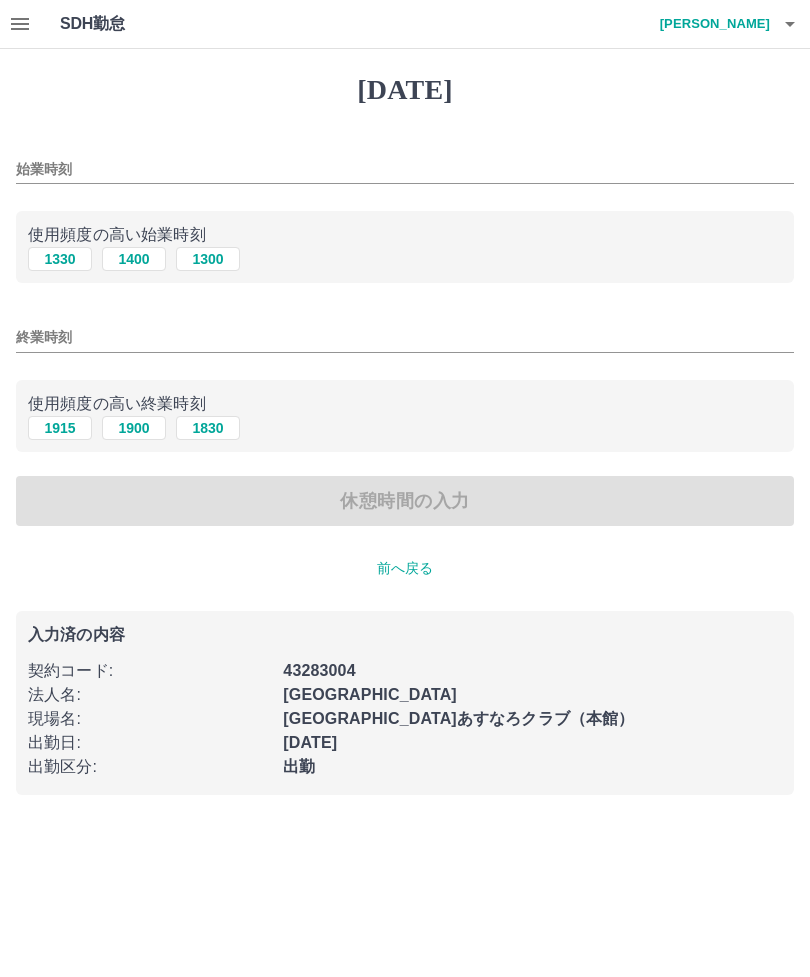 click on "始業時刻" at bounding box center (405, 169) 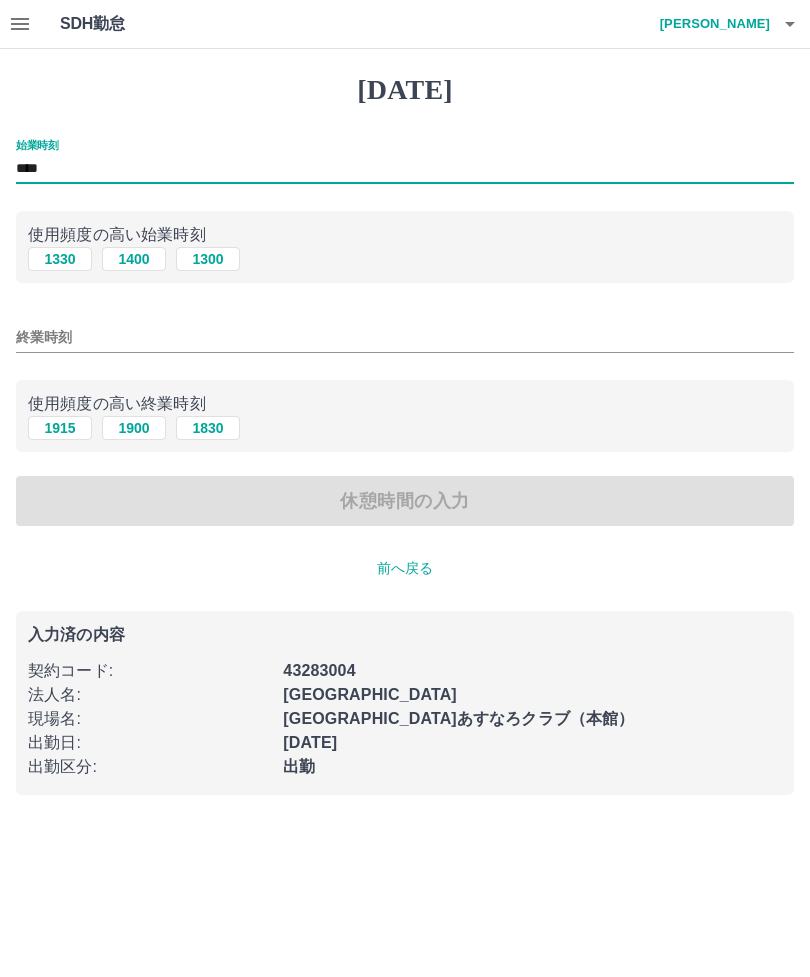 type on "****" 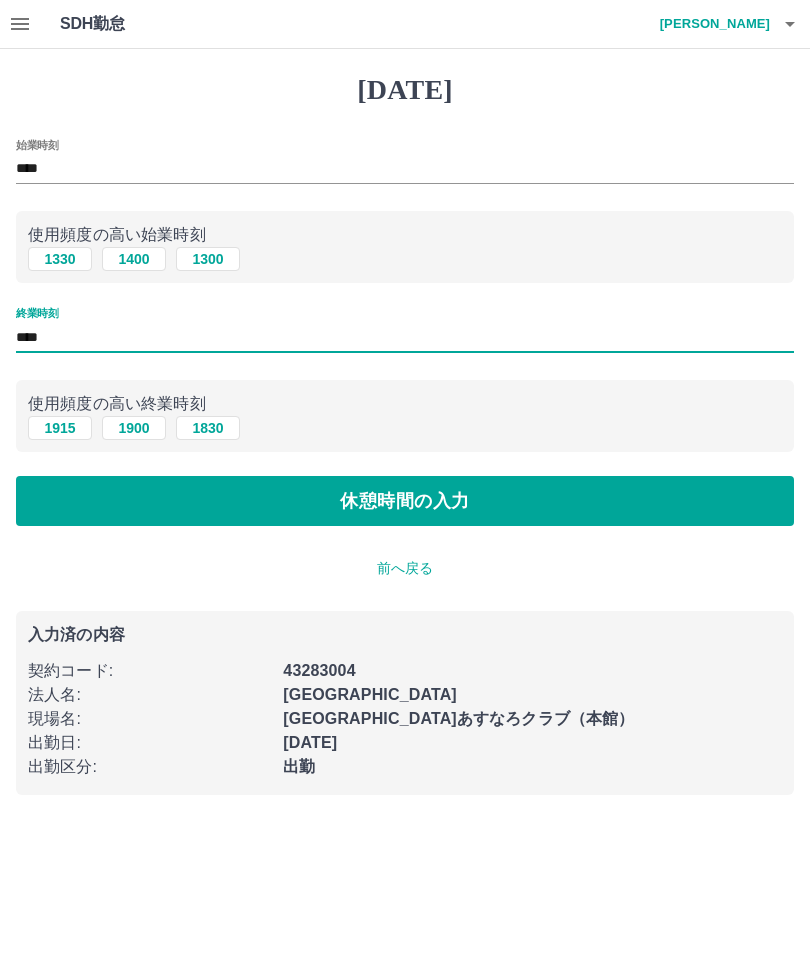 type on "****" 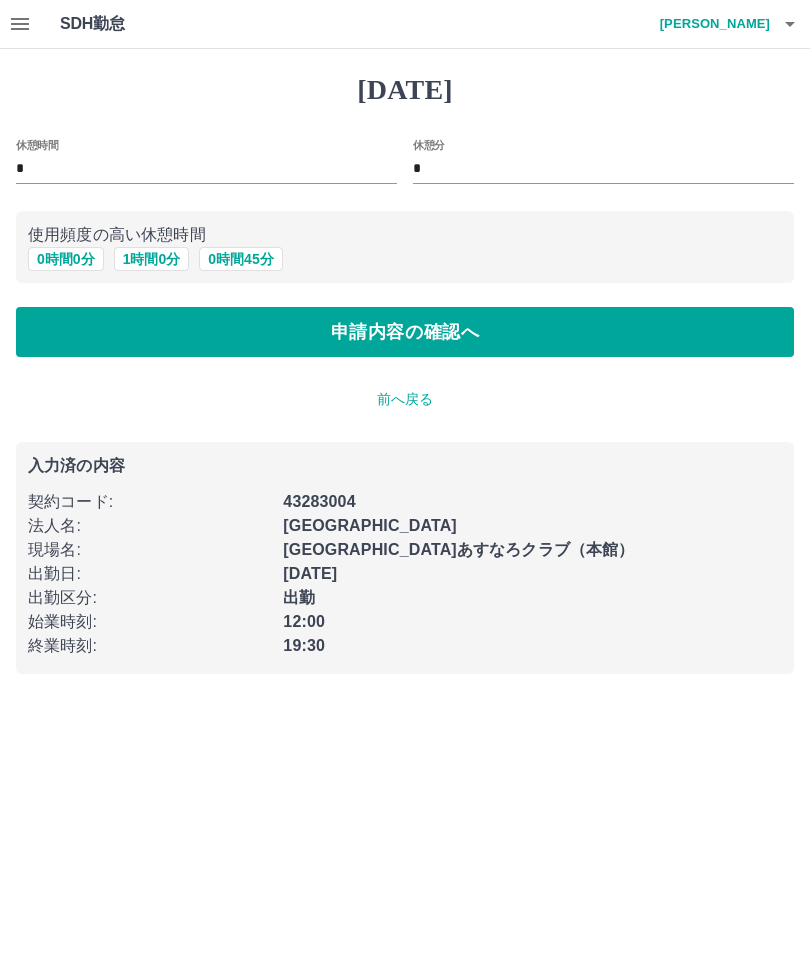 click on "1 時間 0 分" at bounding box center (152, 259) 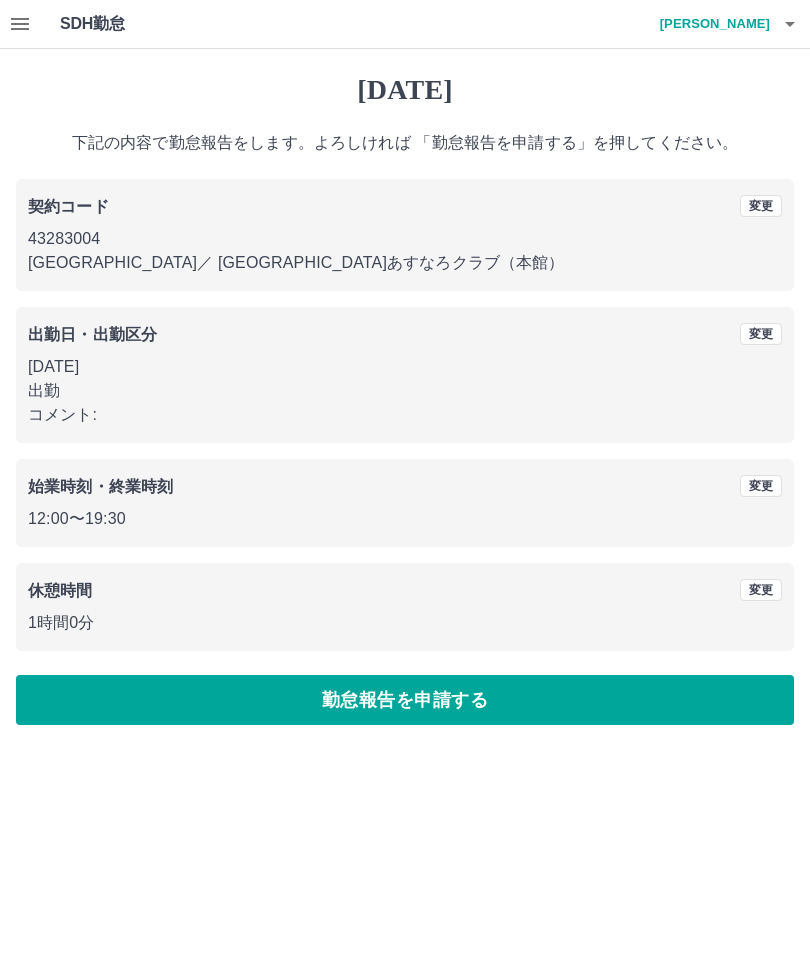 click on "勤怠報告を申請する" at bounding box center (405, 700) 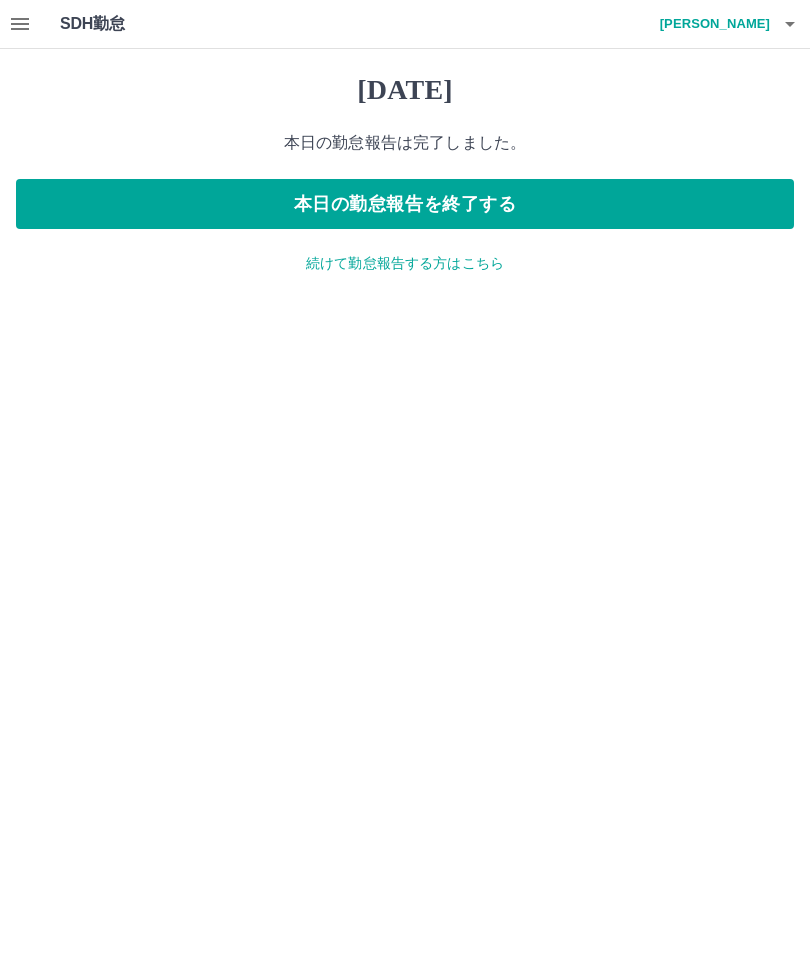 click on "本日の勤怠報告を終了する" at bounding box center [405, 204] 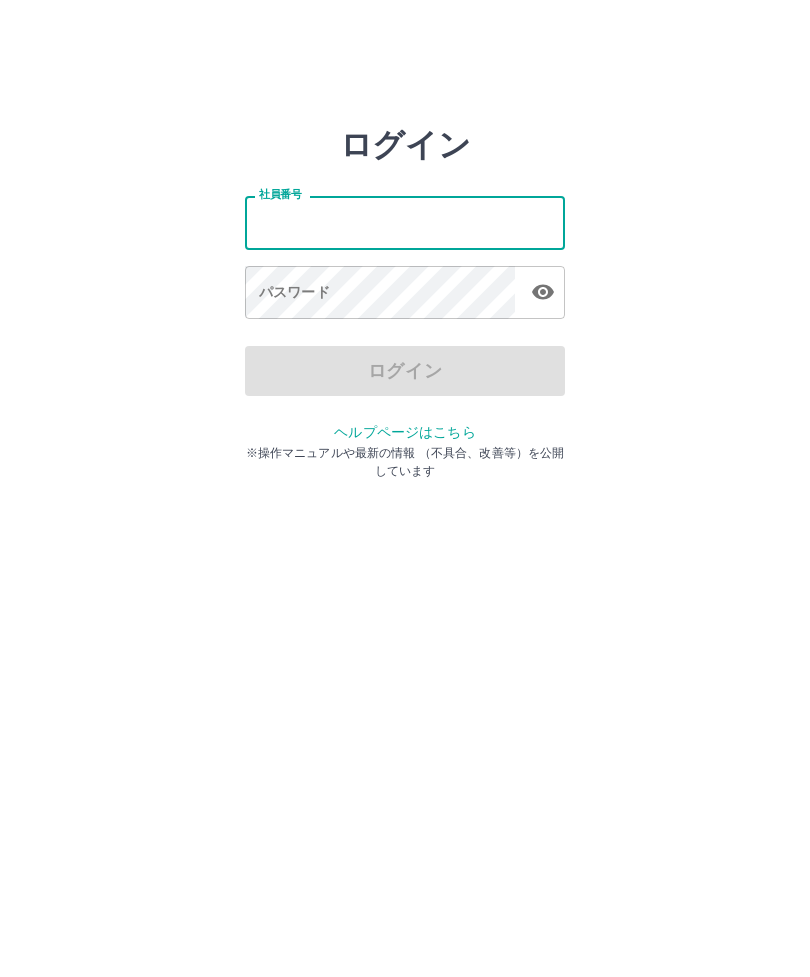 scroll, scrollTop: 0, scrollLeft: 0, axis: both 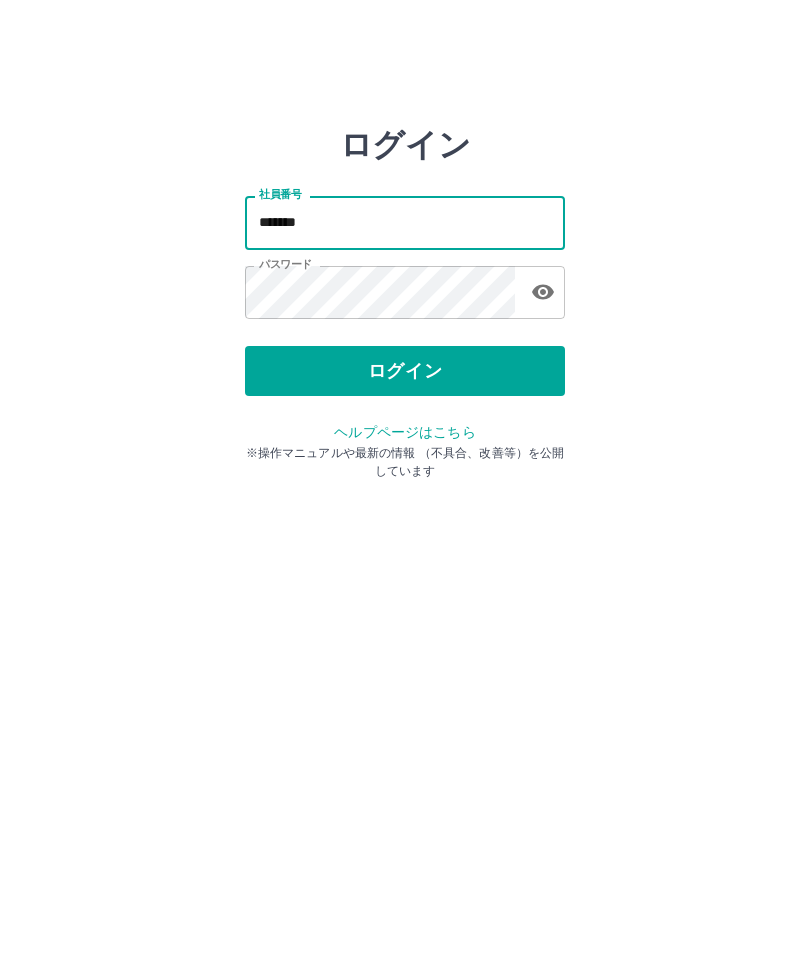 click on "ログイン" at bounding box center (405, 371) 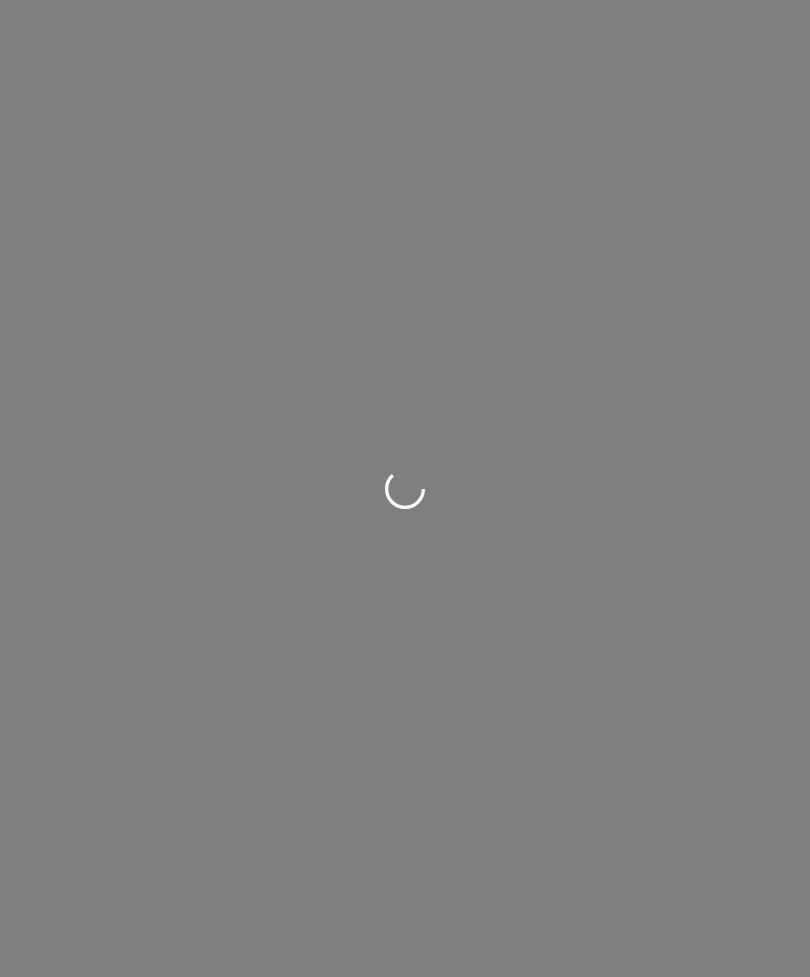scroll, scrollTop: 0, scrollLeft: 0, axis: both 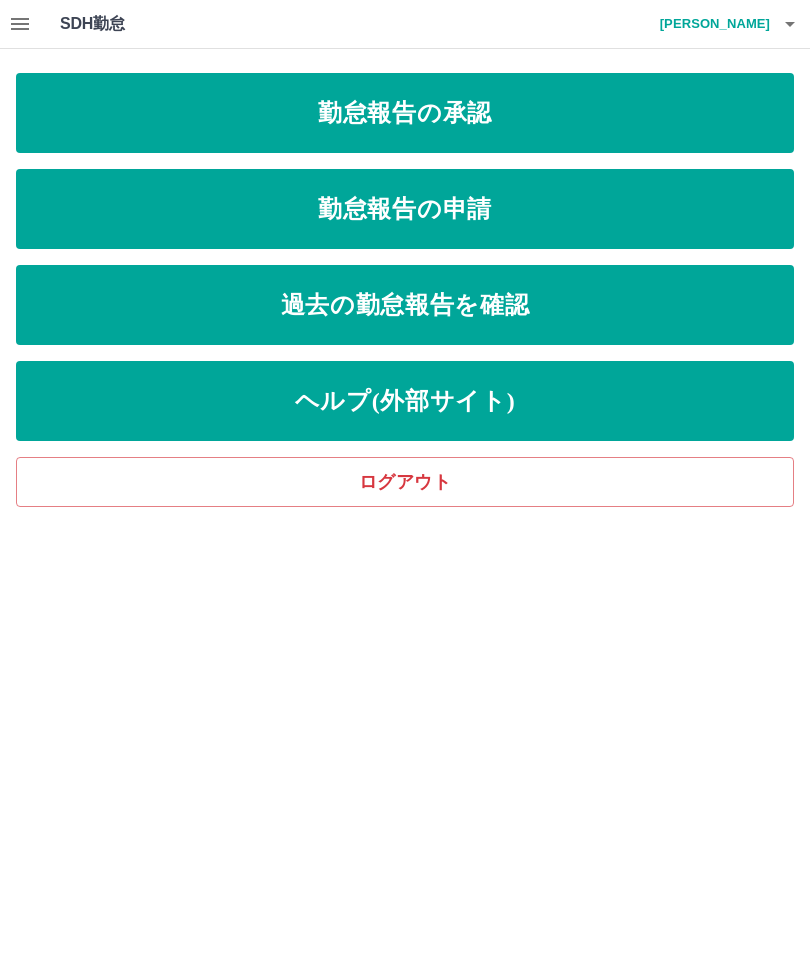 click on "勤怠報告の承認" at bounding box center [405, 113] 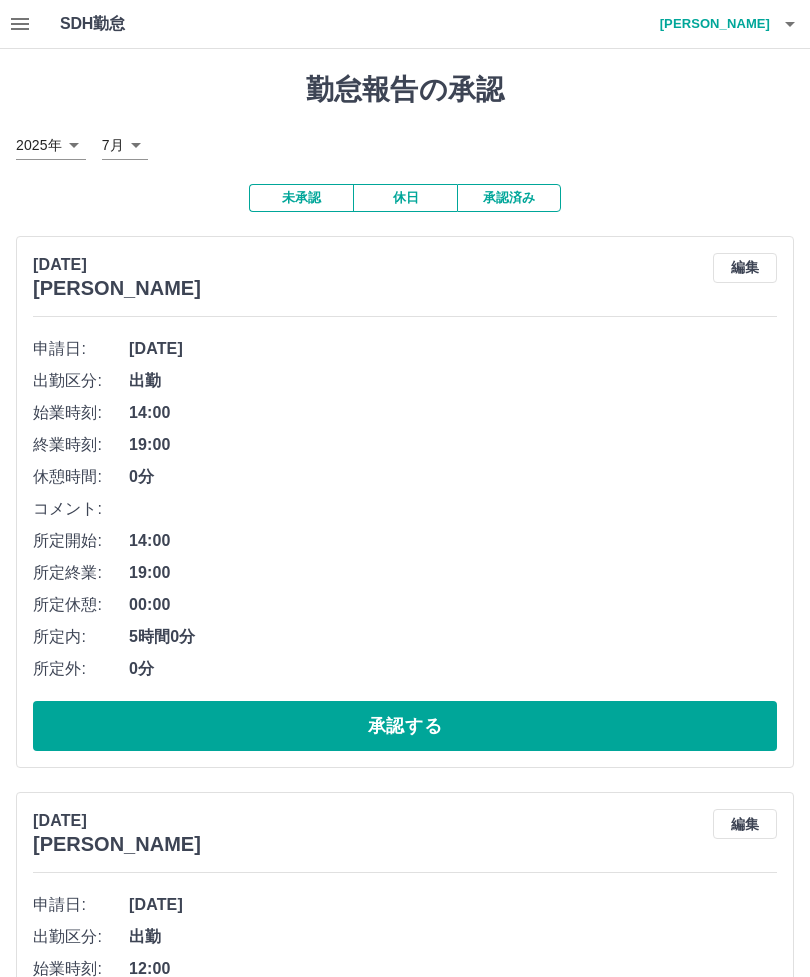 click on "編集" at bounding box center (745, 268) 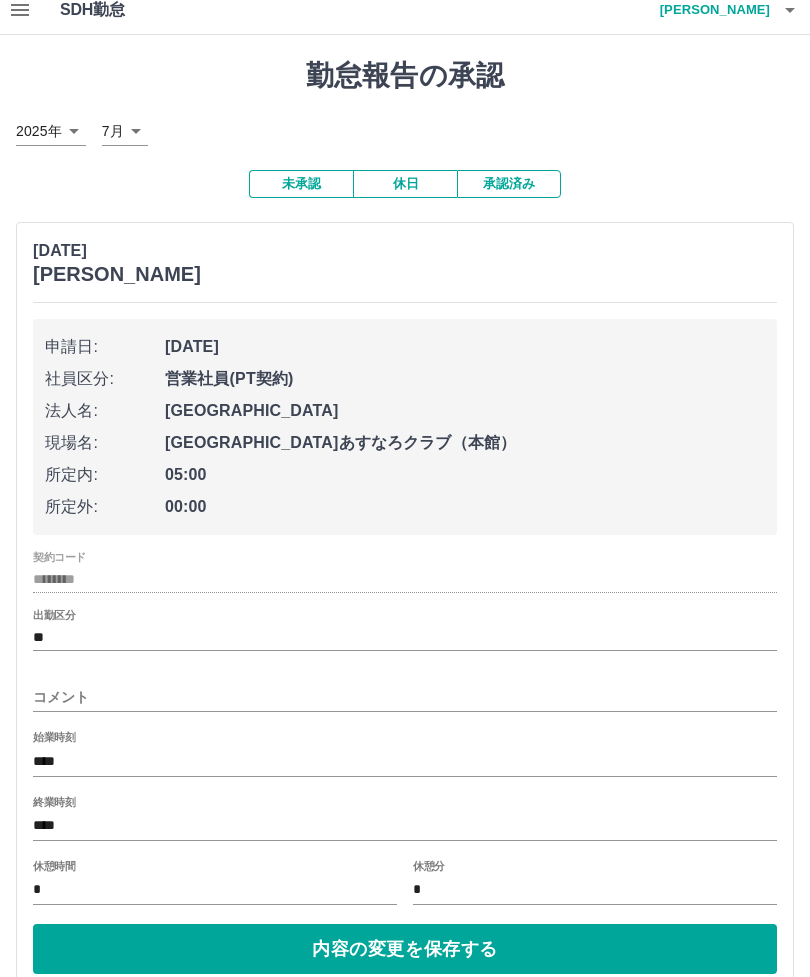 scroll, scrollTop: 14, scrollLeft: 0, axis: vertical 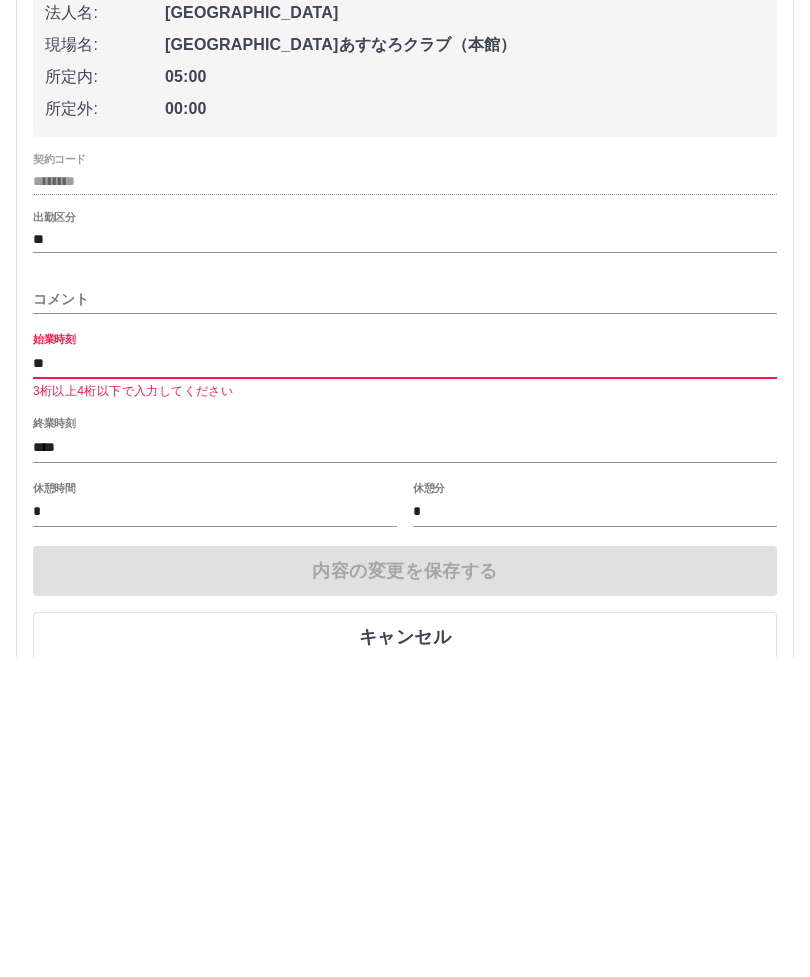 type on "*" 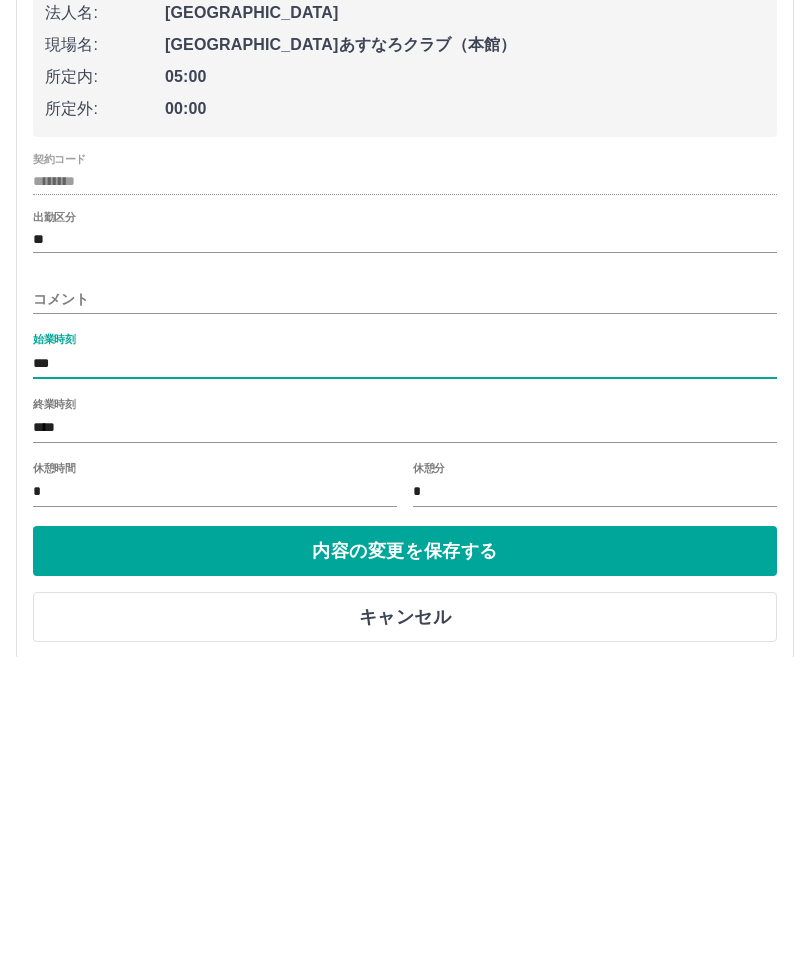 type on "****" 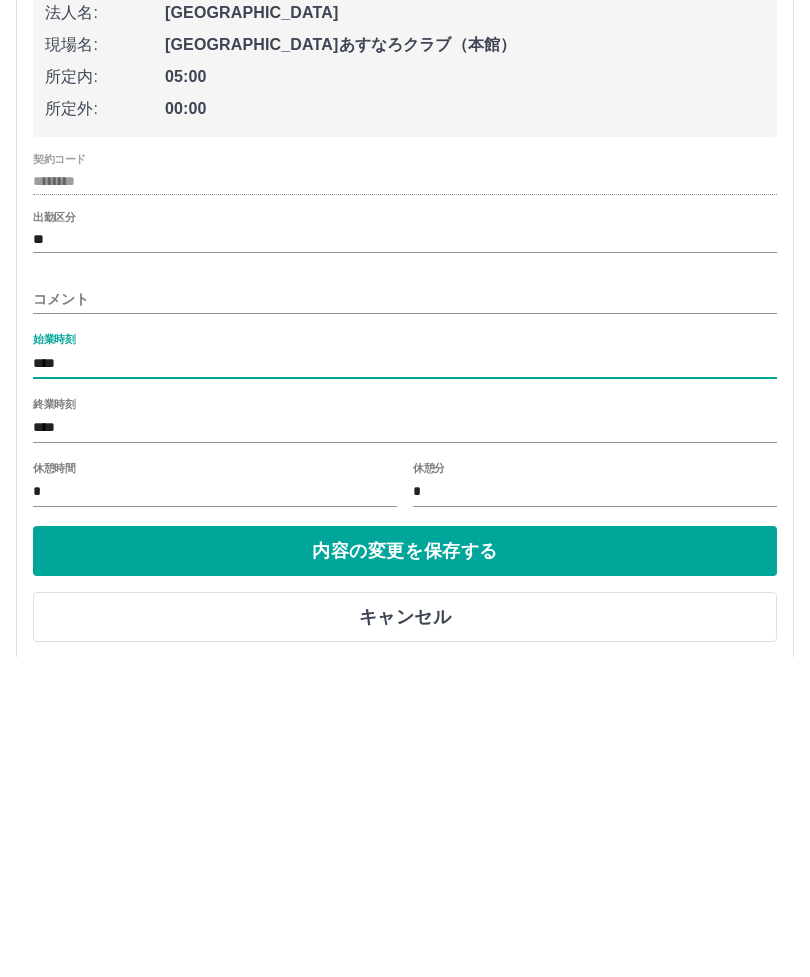 click on "内容の変更を保存する" at bounding box center (405, 871) 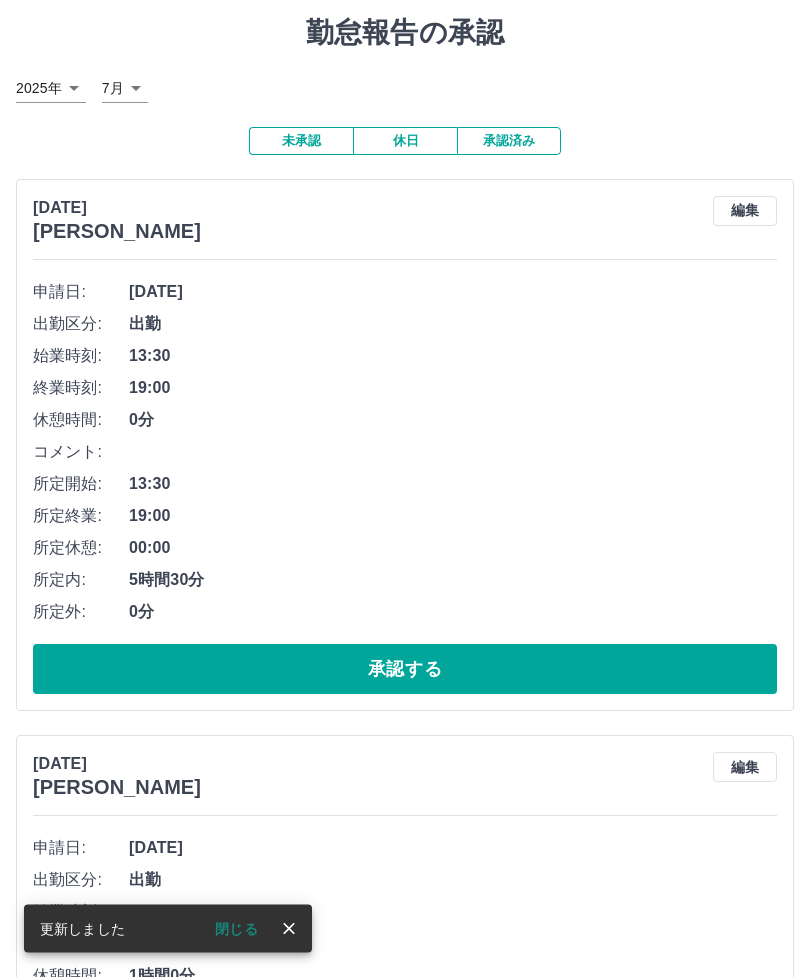 scroll, scrollTop: 0, scrollLeft: 0, axis: both 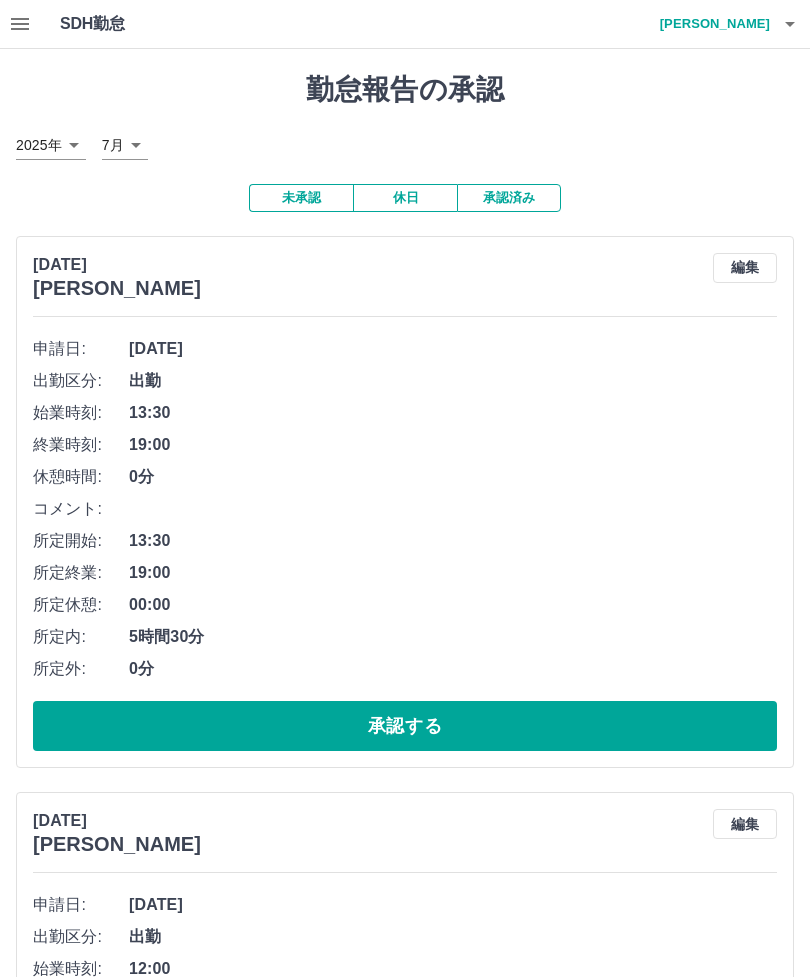 click on "承認する" at bounding box center [405, 726] 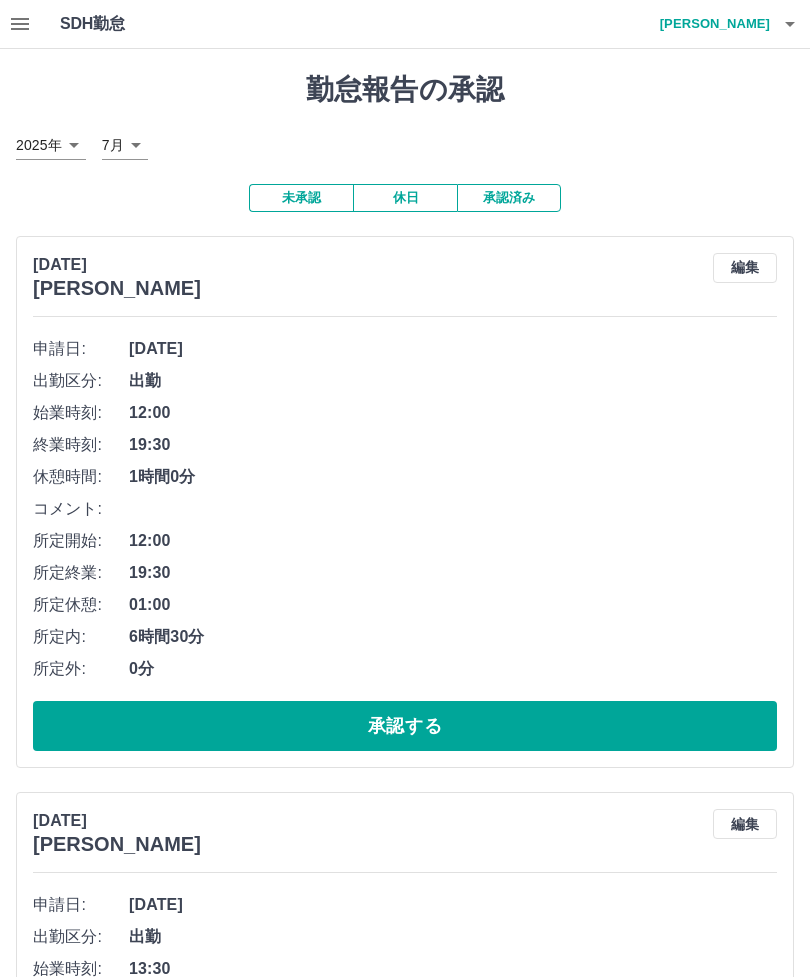 click on "承認する" at bounding box center (405, 726) 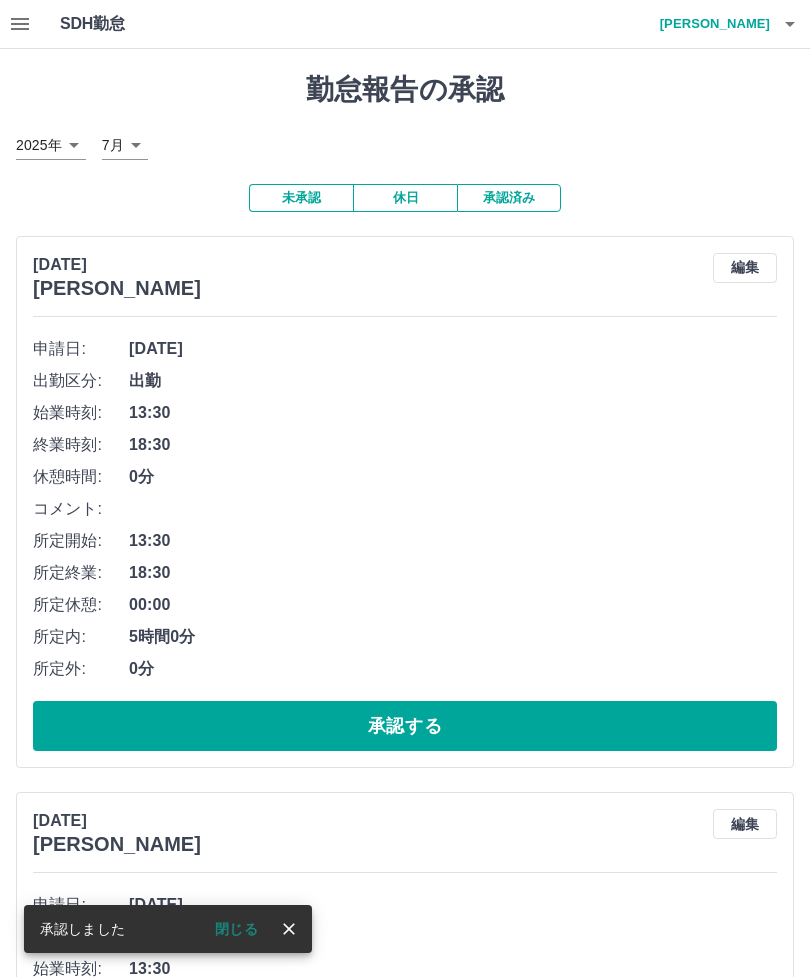 click on "承認する" at bounding box center [405, 726] 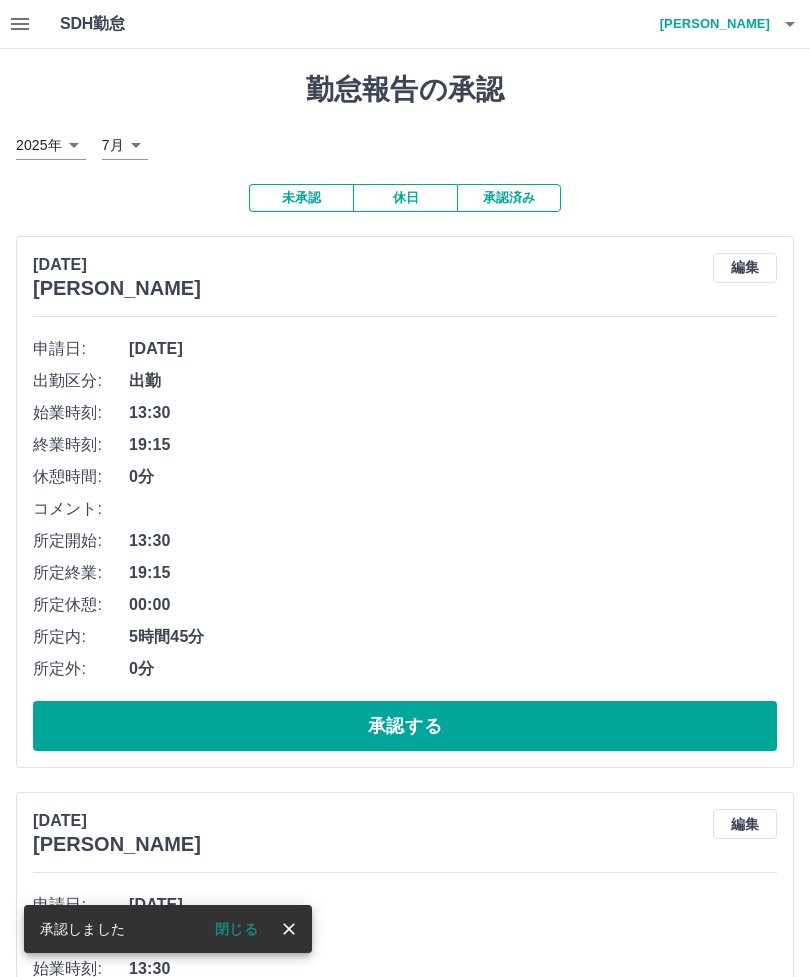 click on "承認する" at bounding box center [405, 726] 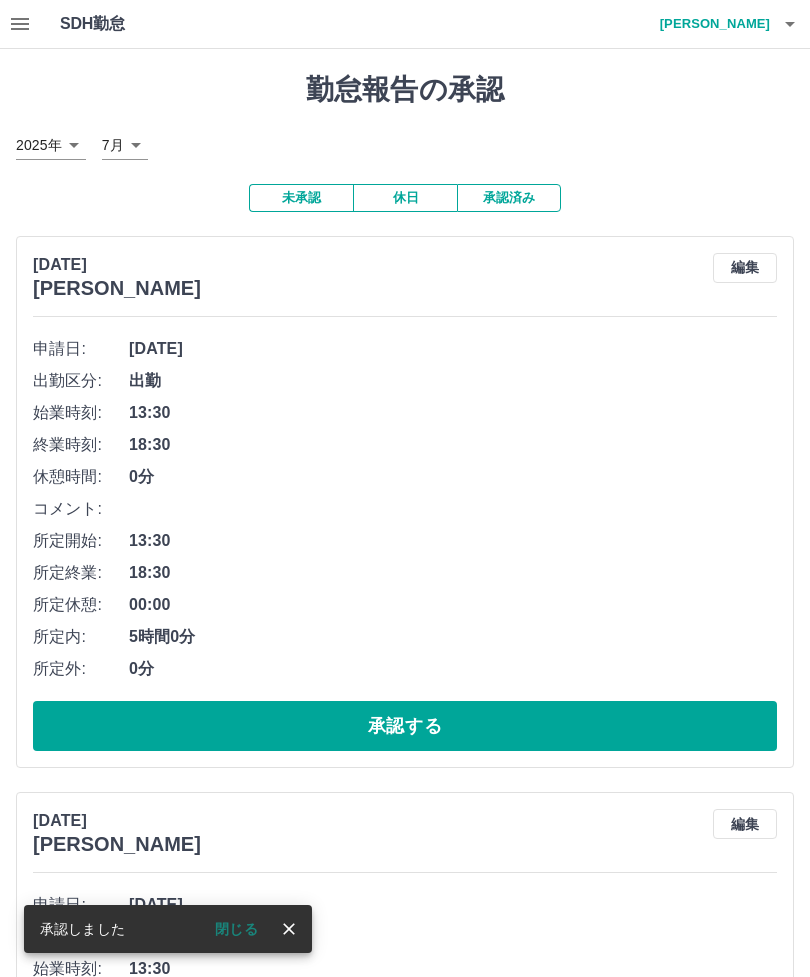 click on "承認する" at bounding box center [405, 726] 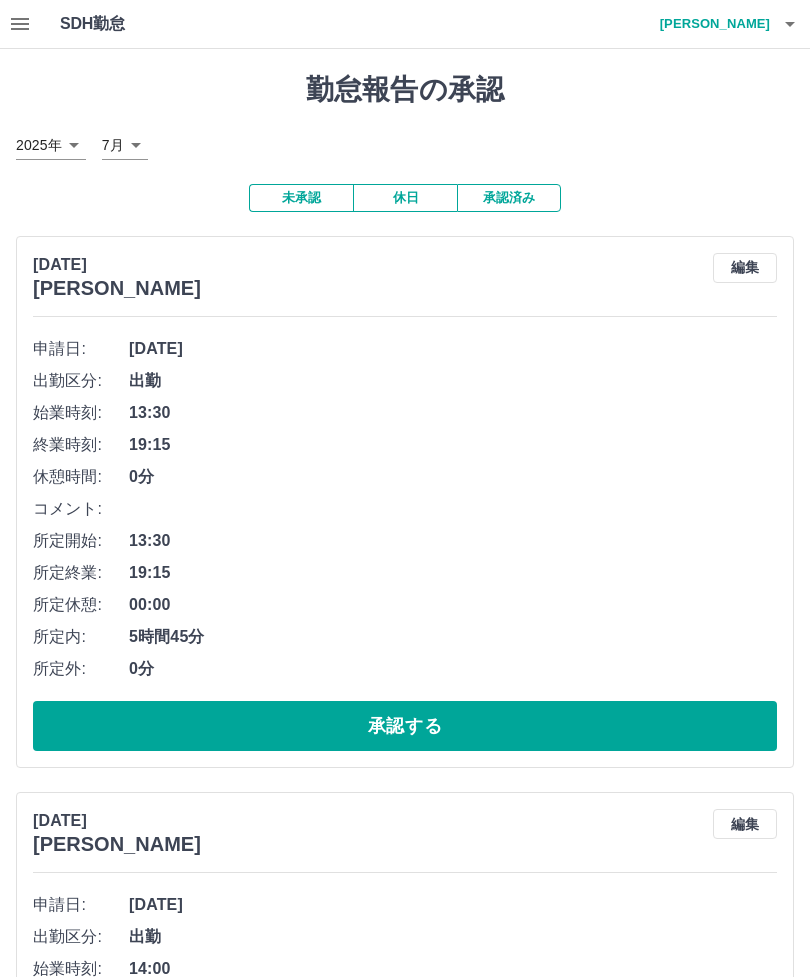 click on "承認する" at bounding box center (405, 726) 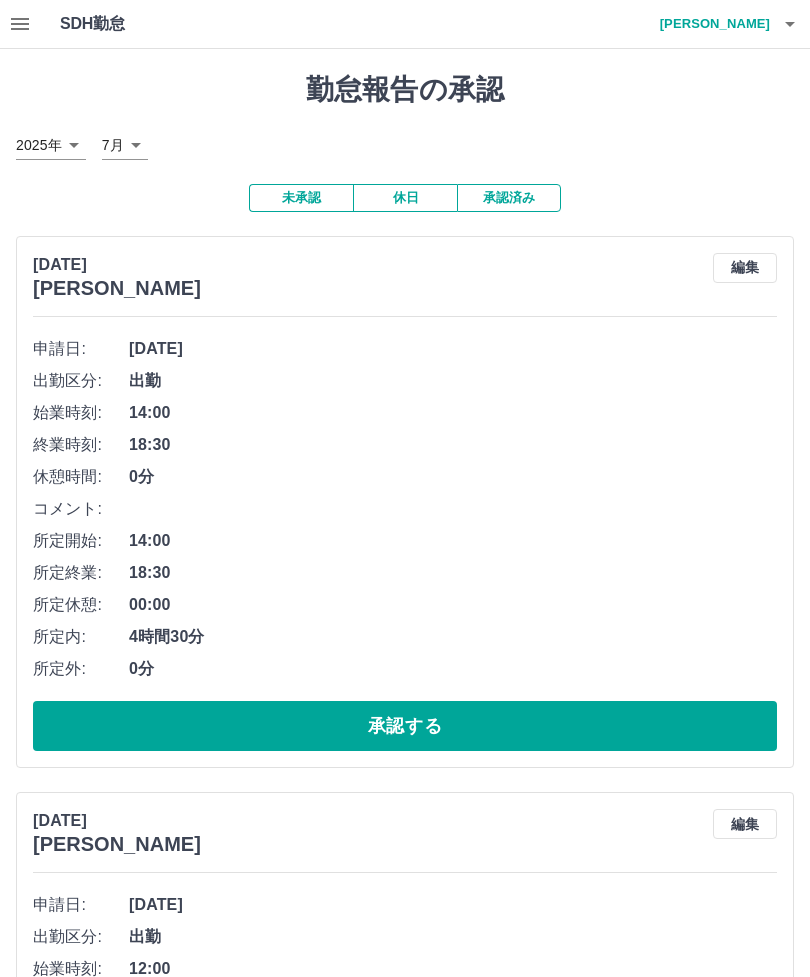 click on "承認する" at bounding box center (405, 726) 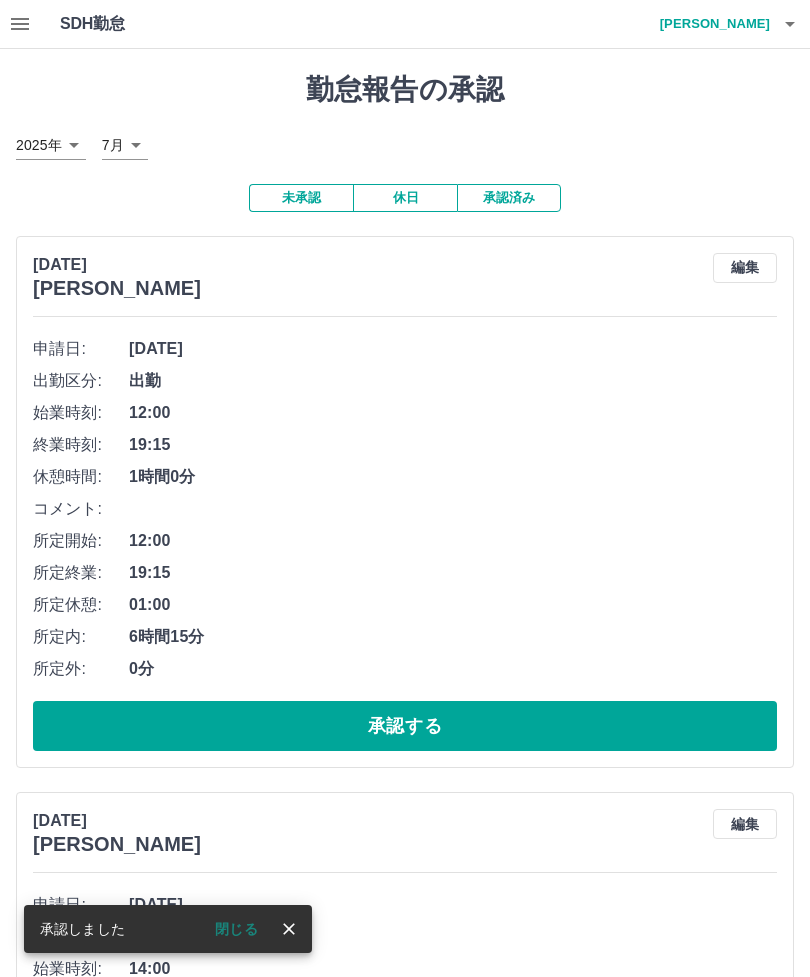 click on "承認する" at bounding box center (405, 726) 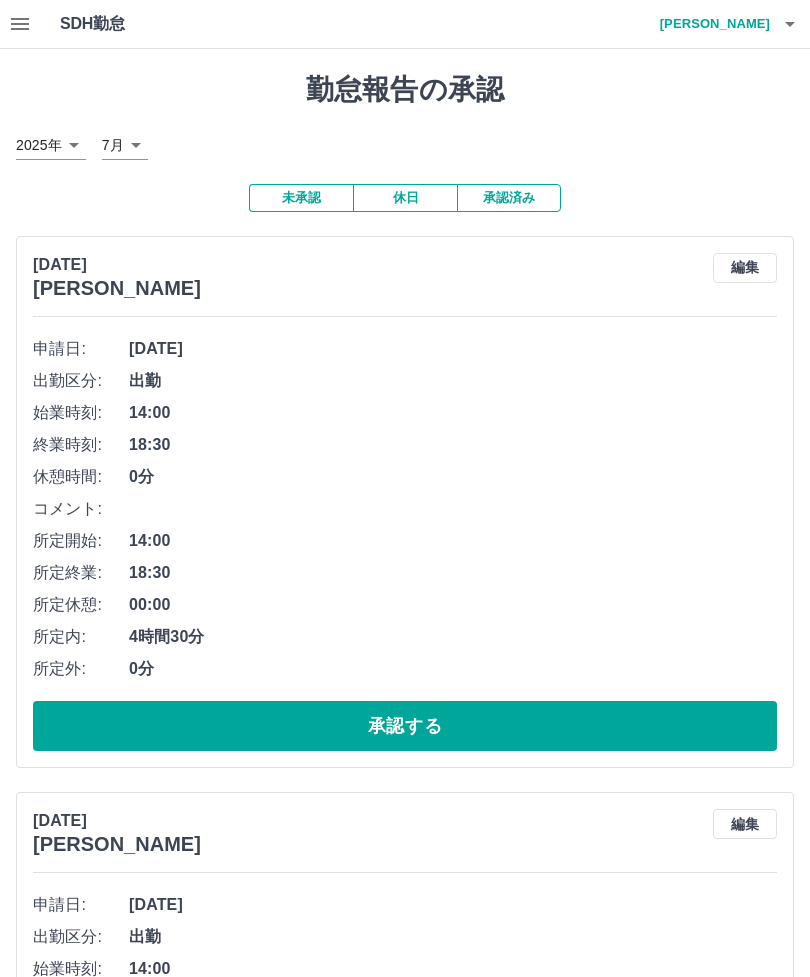 click on "承認済み" at bounding box center (509, 198) 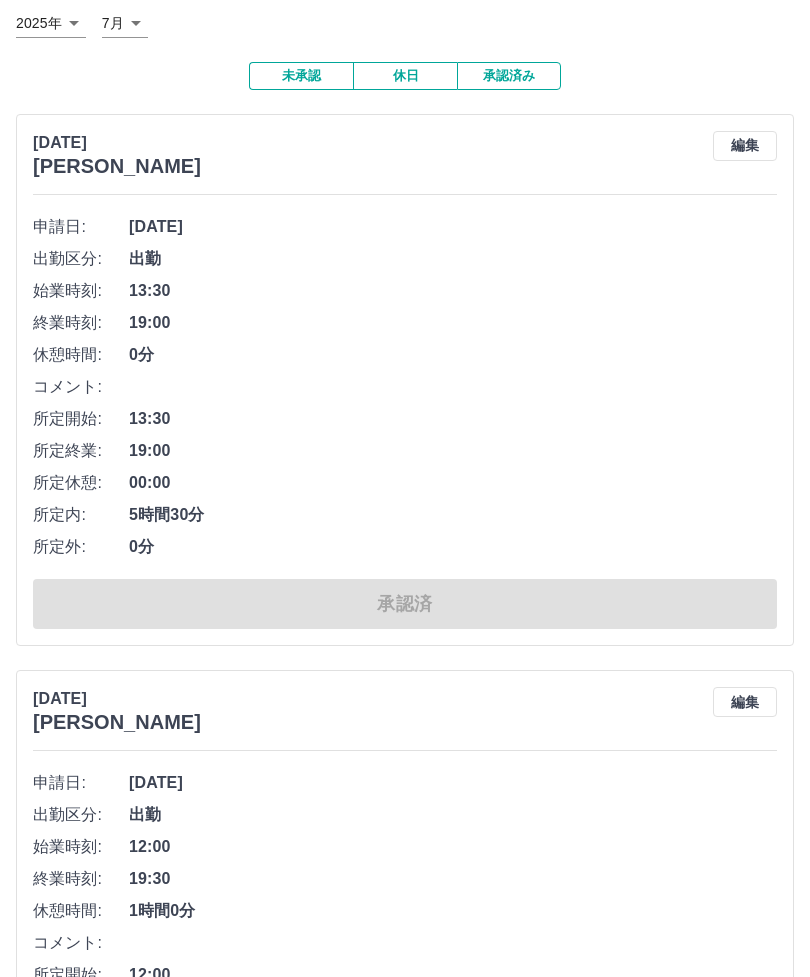 scroll, scrollTop: 0, scrollLeft: 0, axis: both 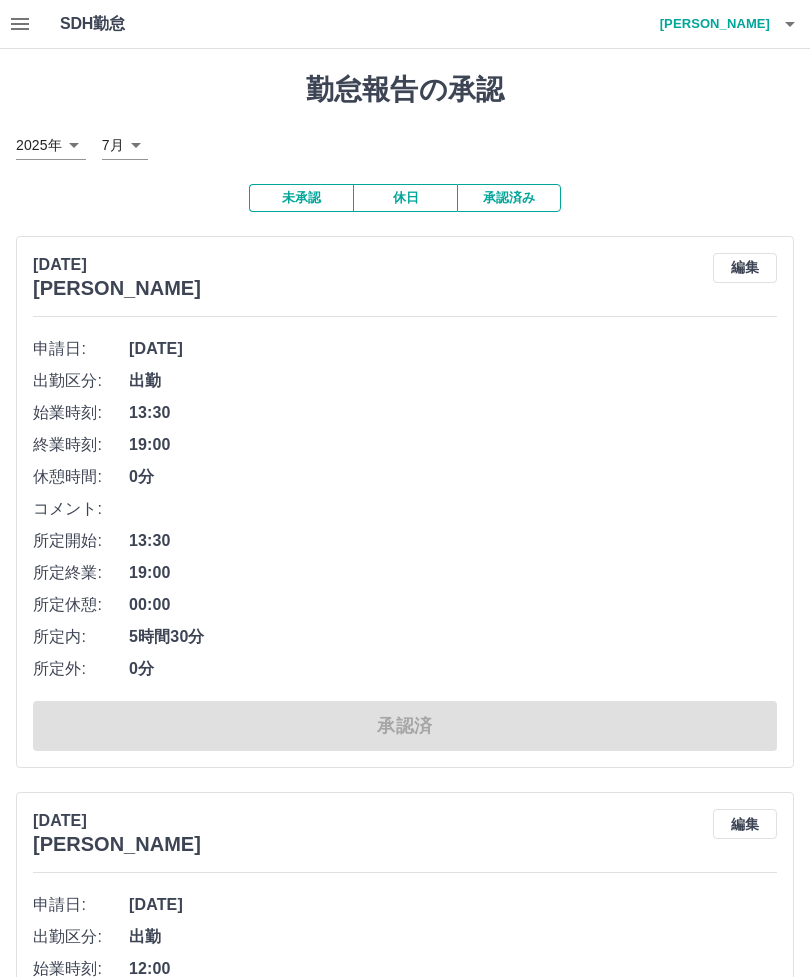 click on "未承認" at bounding box center (301, 198) 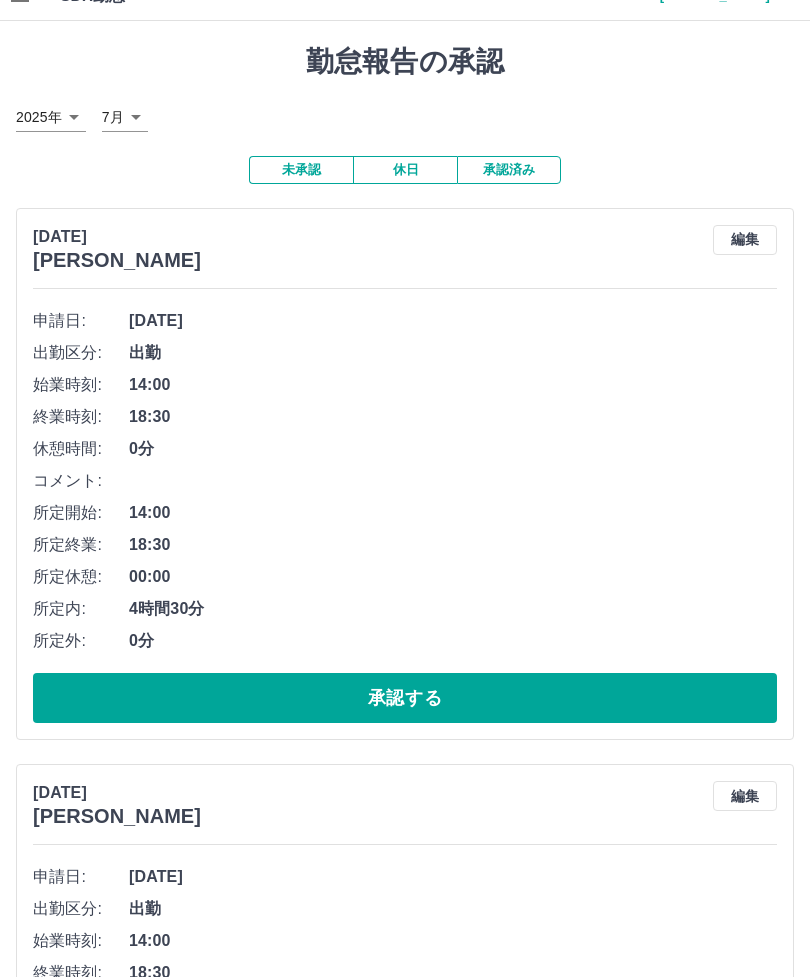 scroll, scrollTop: 30, scrollLeft: 0, axis: vertical 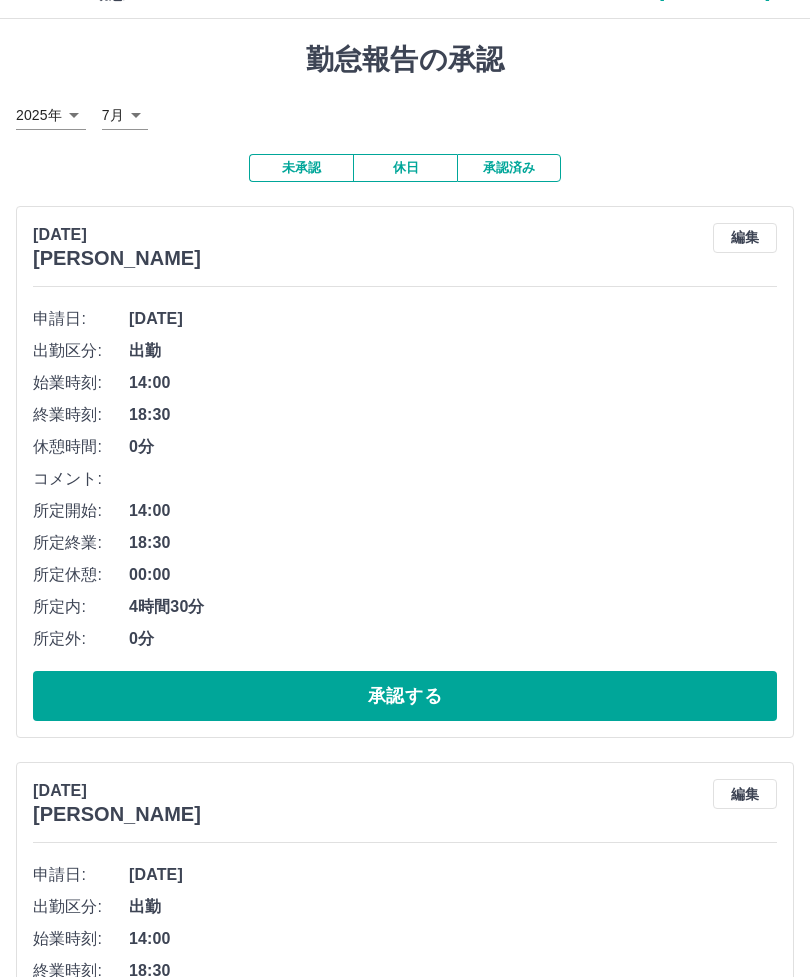 click on "承認する" at bounding box center [405, 696] 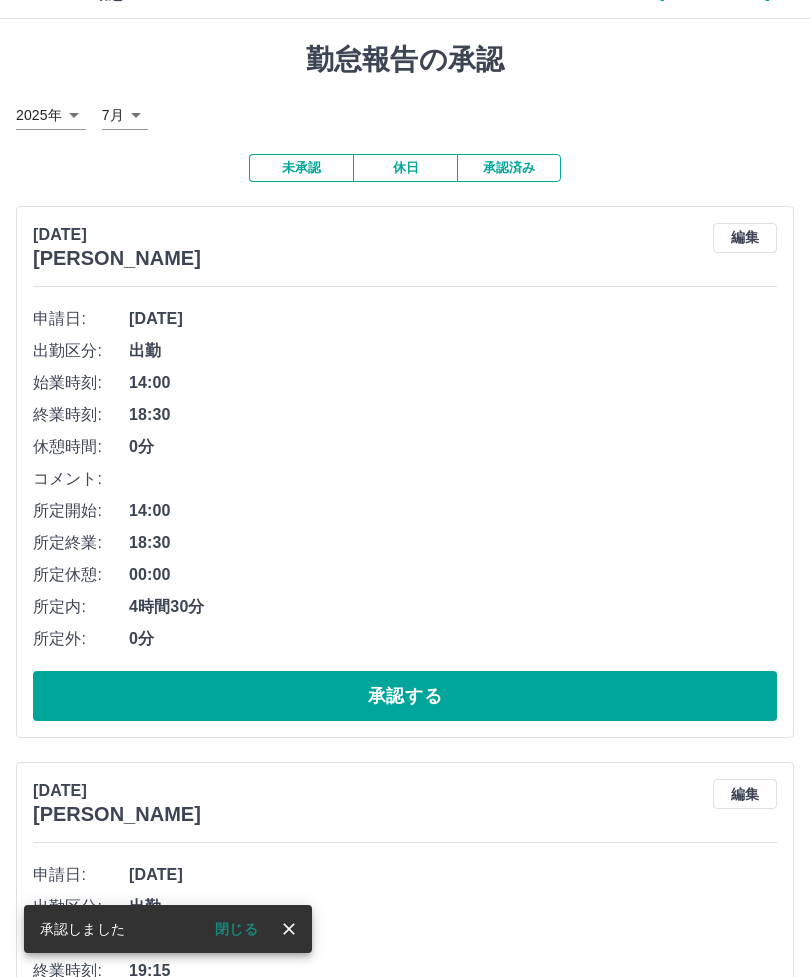 click on "承認する" at bounding box center [405, 696] 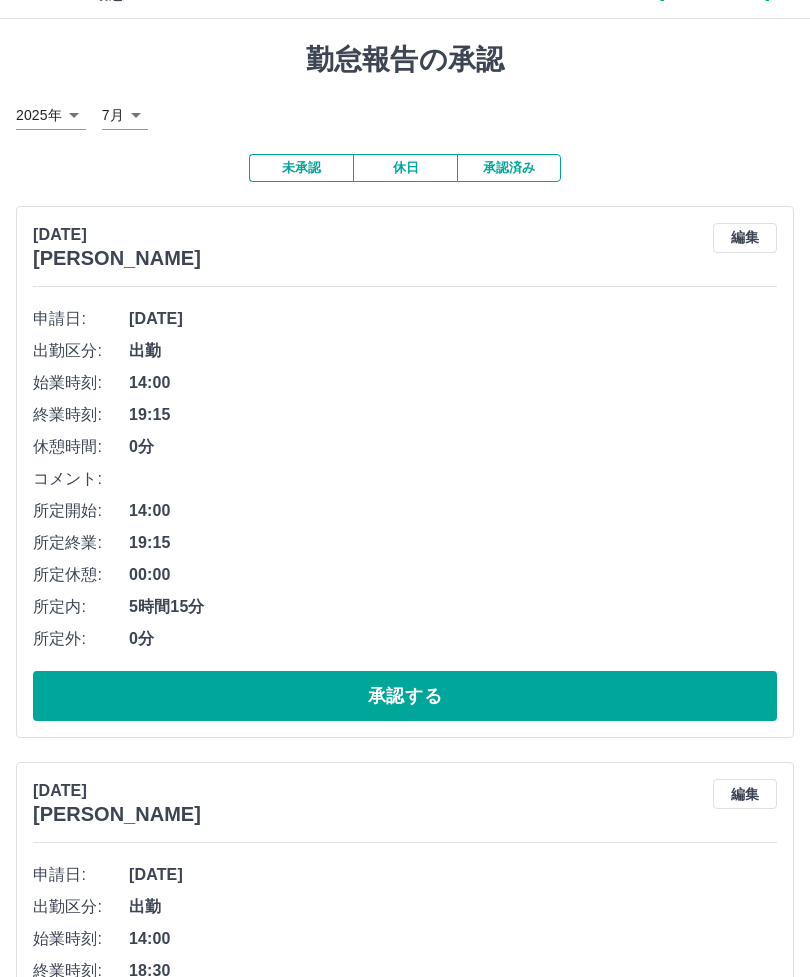 click on "承認する" at bounding box center [405, 696] 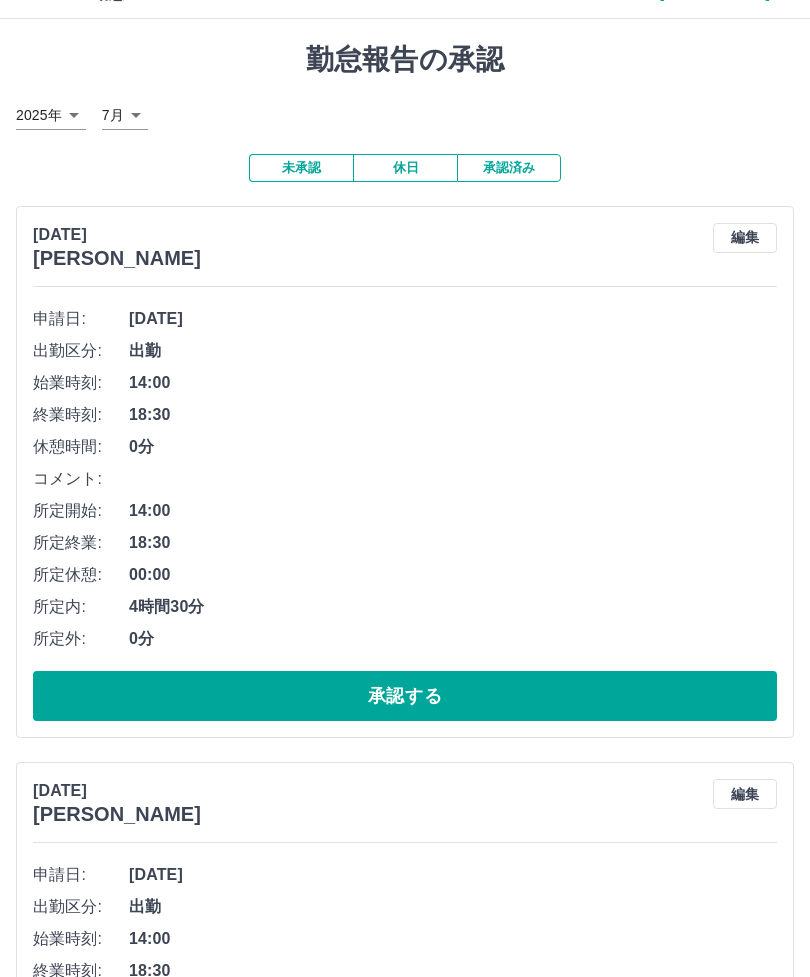 click on "承認する" at bounding box center (405, 696) 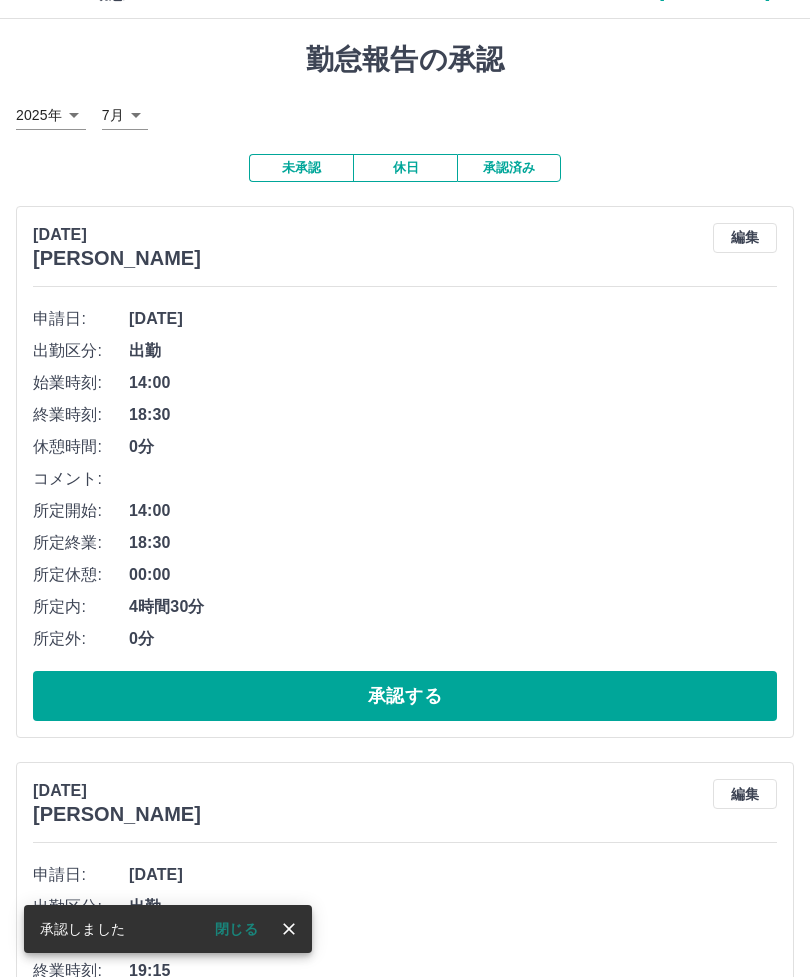 click on "承認する" at bounding box center (405, 696) 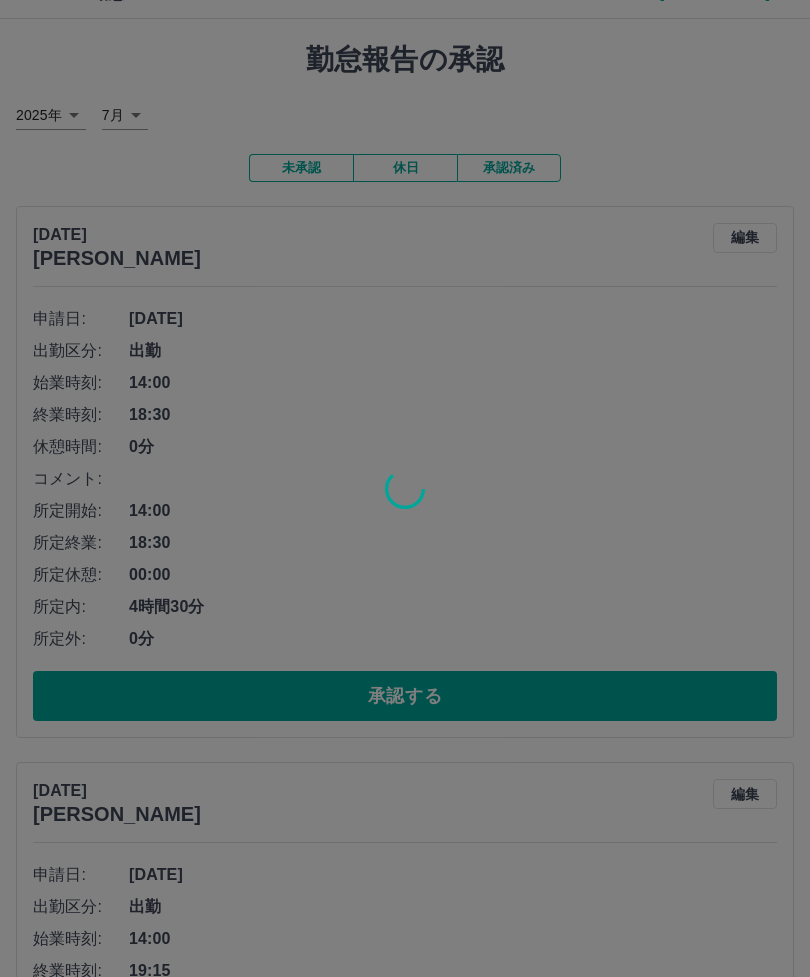 scroll, scrollTop: 0, scrollLeft: 0, axis: both 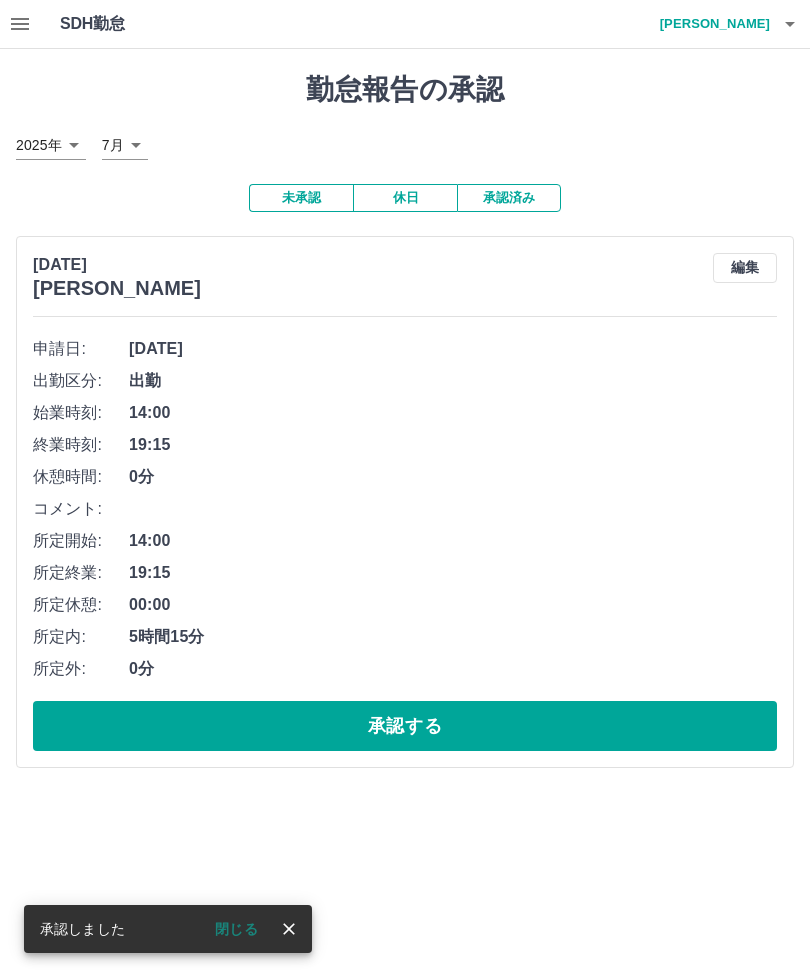 click on "承認する" at bounding box center (405, 726) 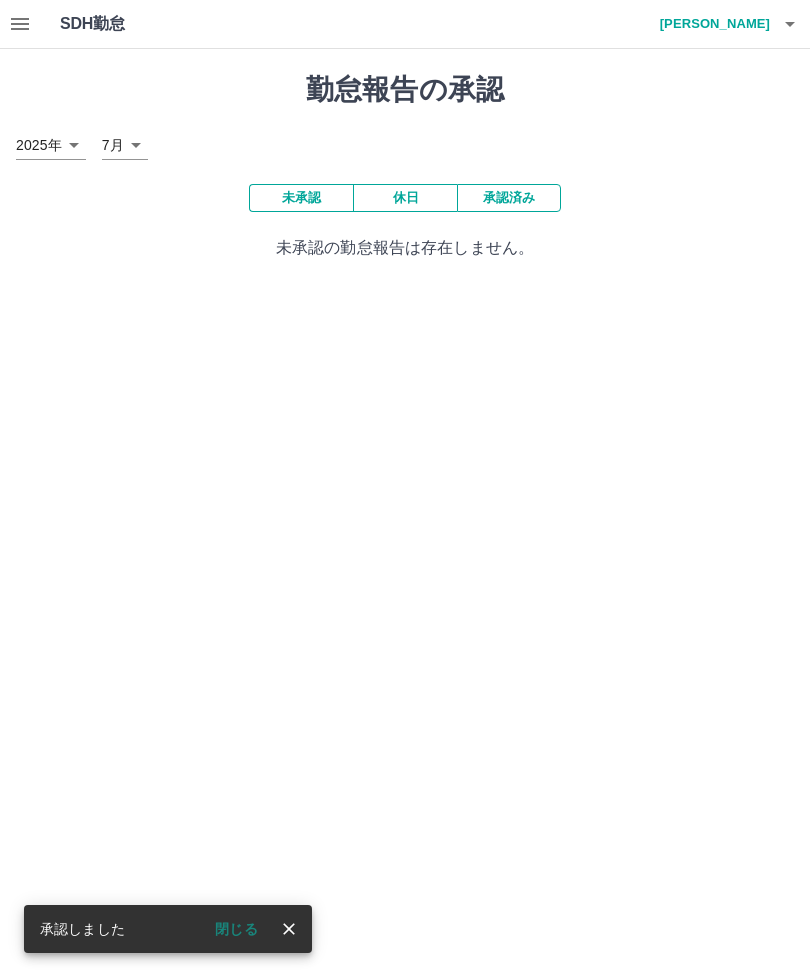 click 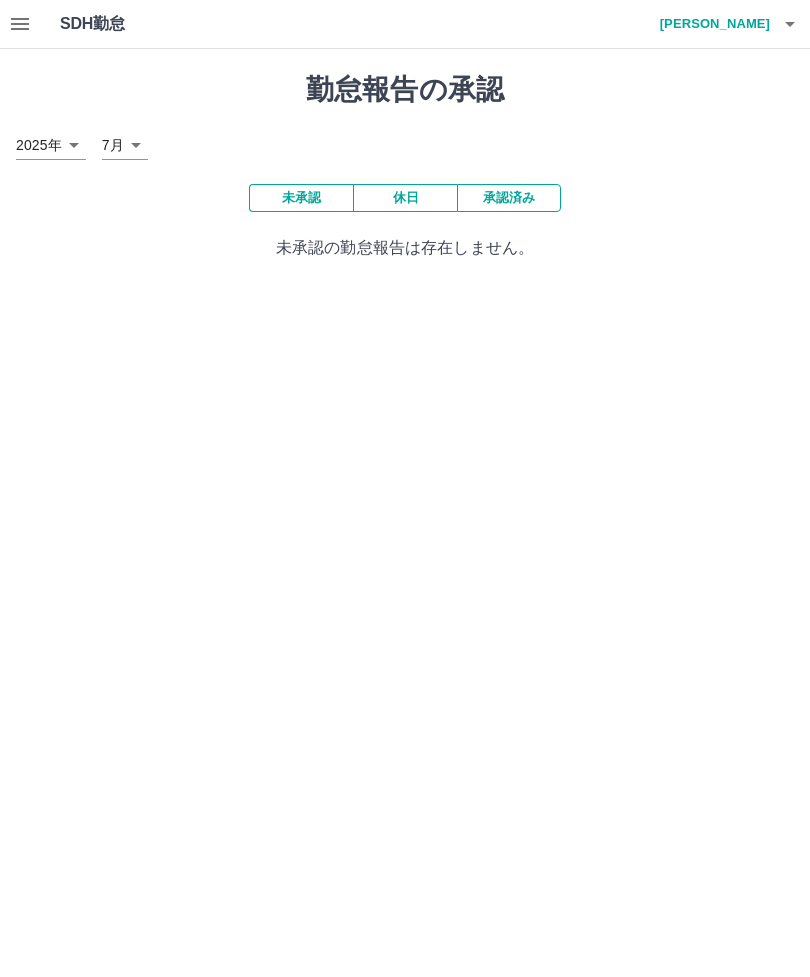 click on "木下　晃世" at bounding box center (710, 24) 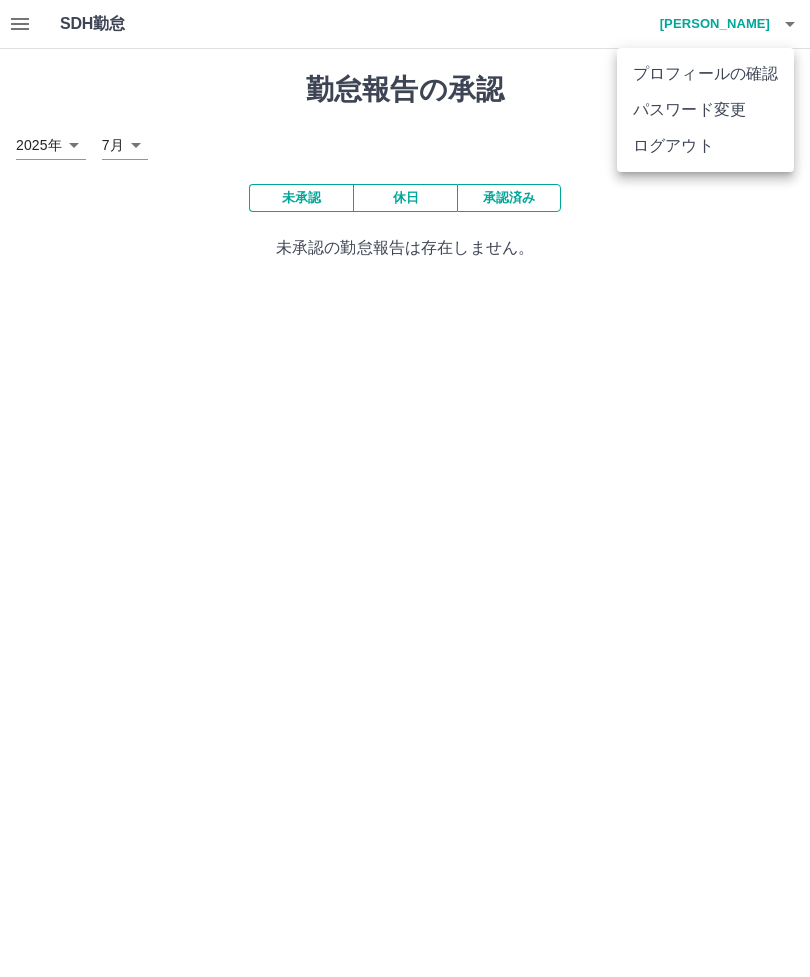 click at bounding box center (405, 488) 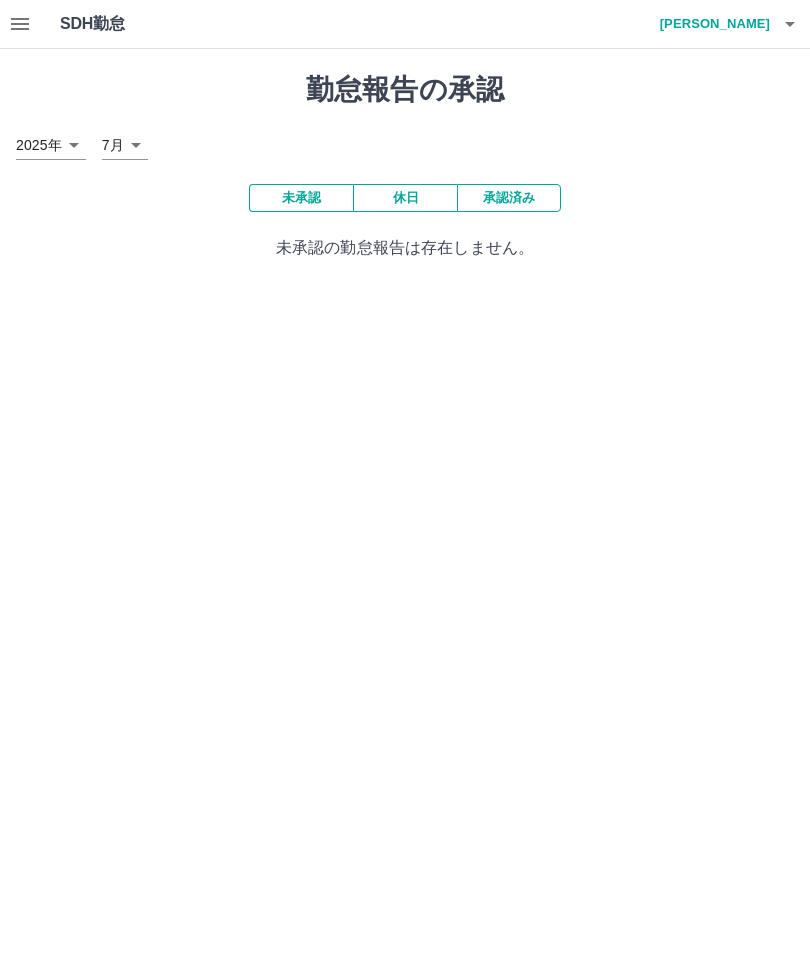 click 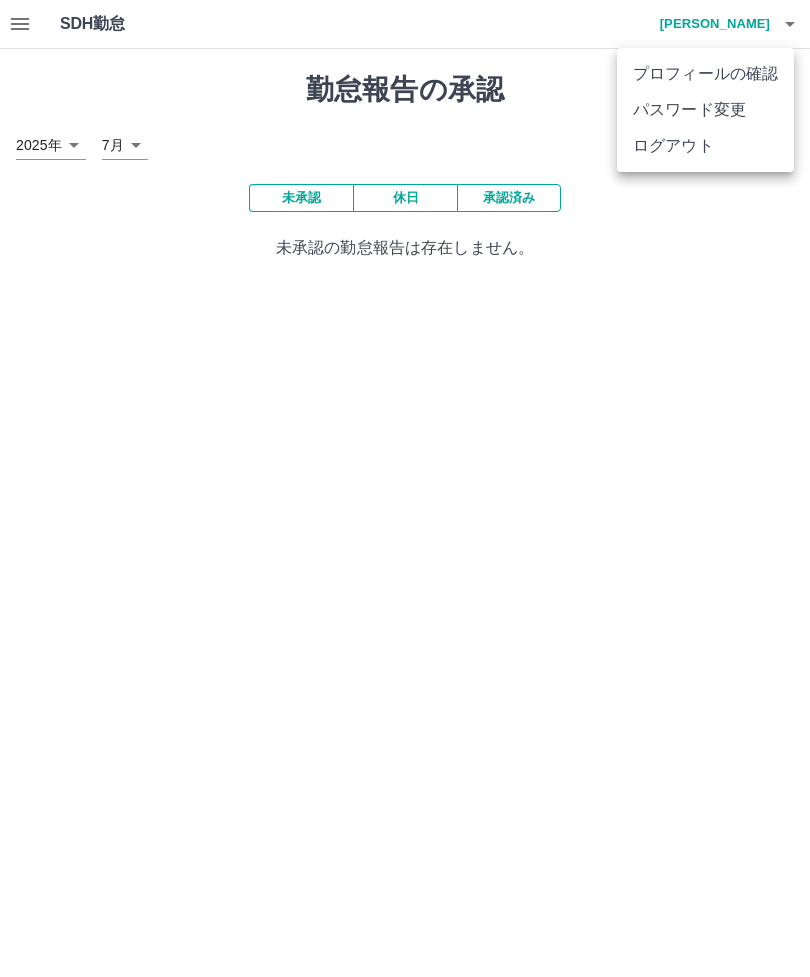 click on "ログアウト" at bounding box center [705, 146] 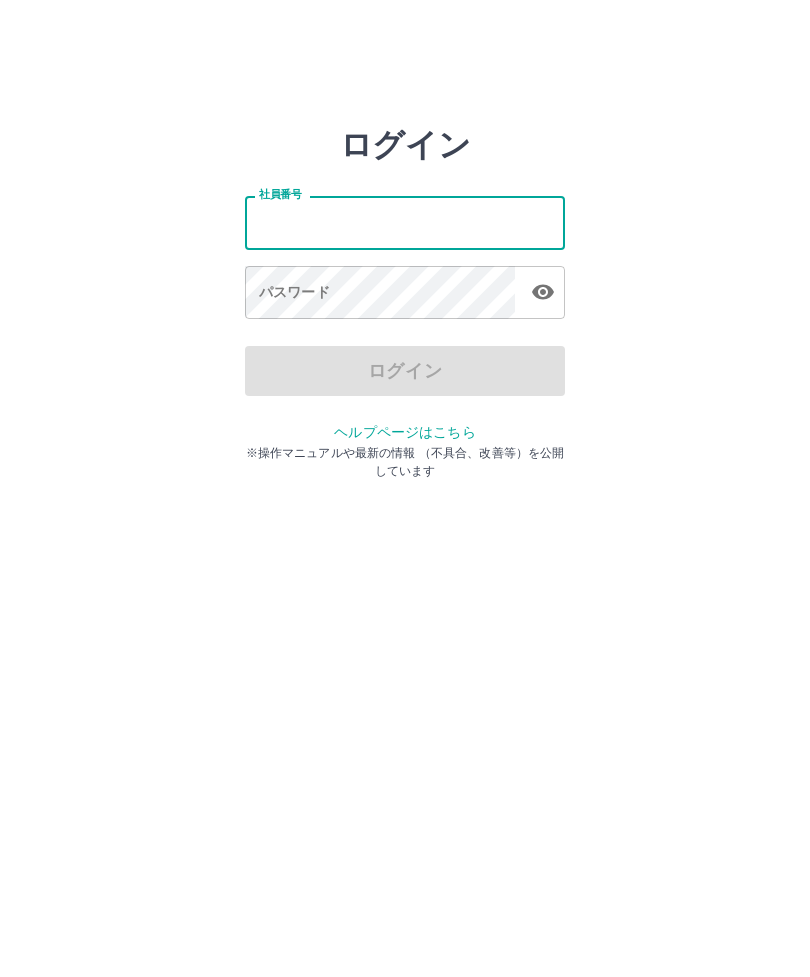 scroll, scrollTop: 0, scrollLeft: 0, axis: both 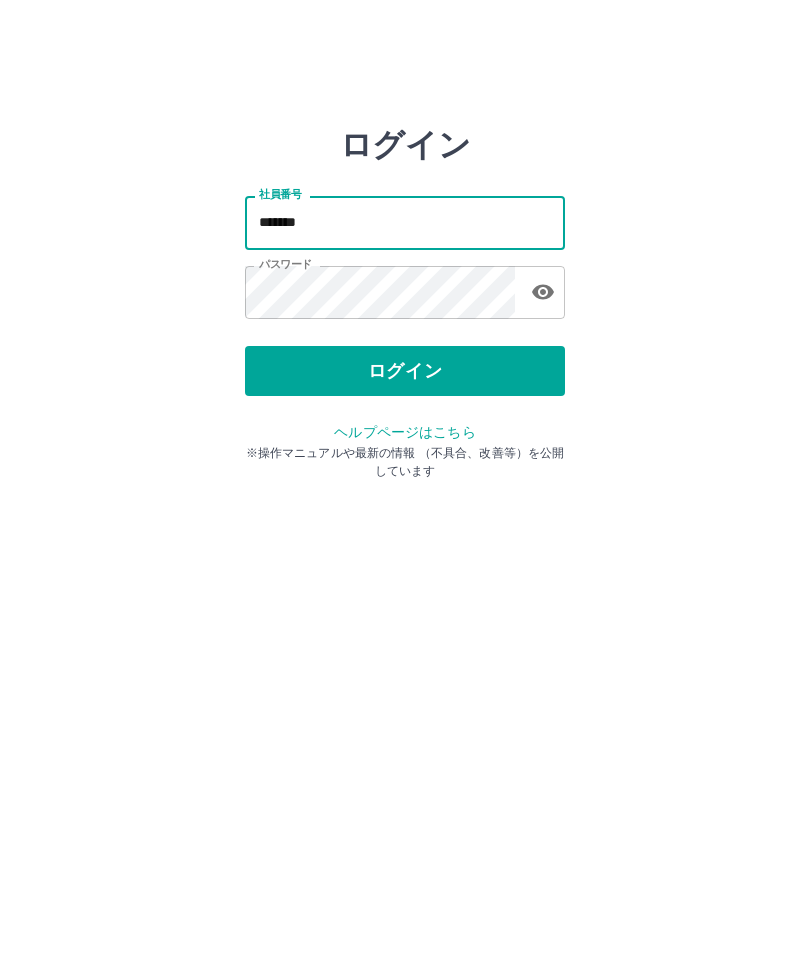 click on "ログイン" at bounding box center (405, 371) 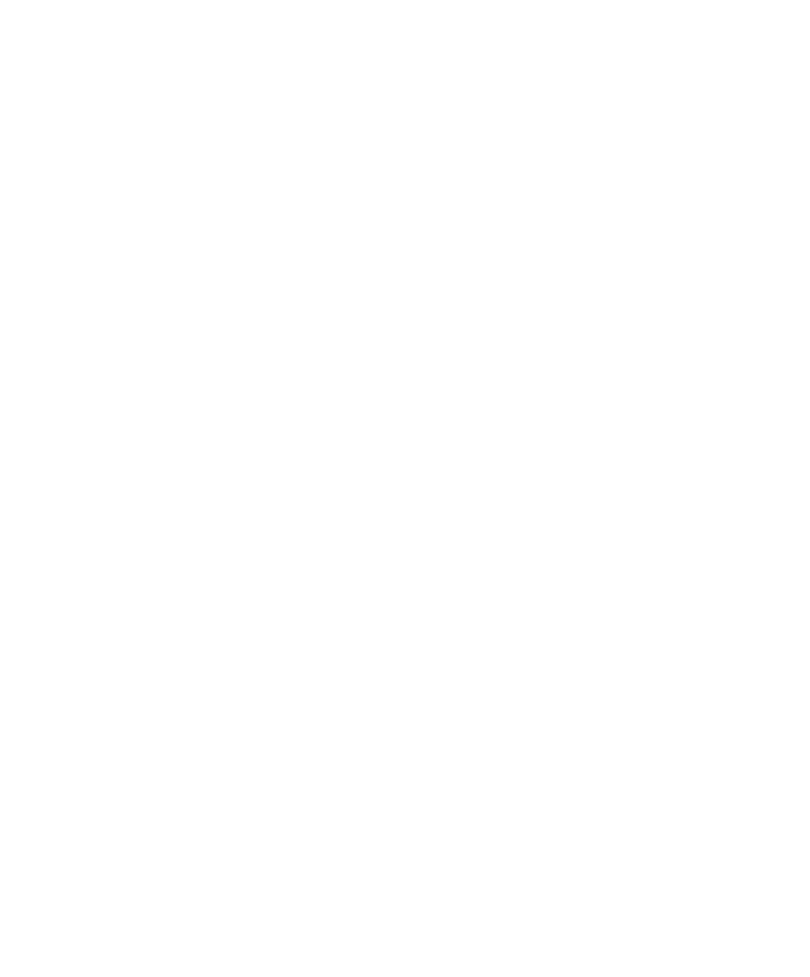 scroll, scrollTop: 0, scrollLeft: 0, axis: both 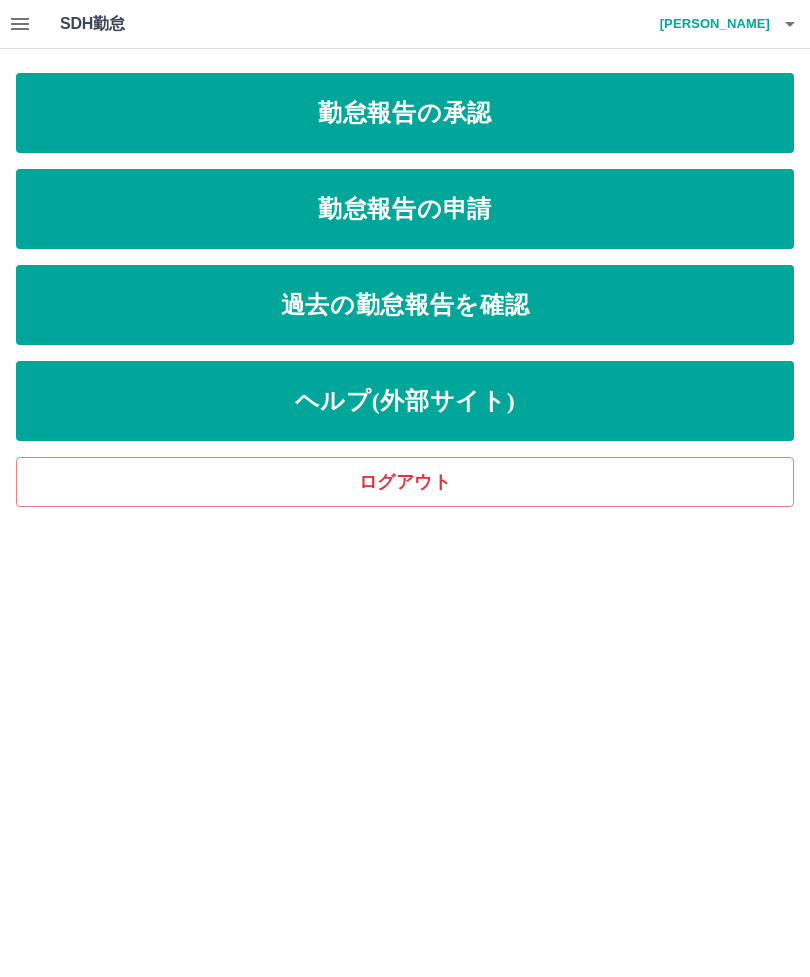 click on "過去の勤怠報告を確認" at bounding box center (405, 305) 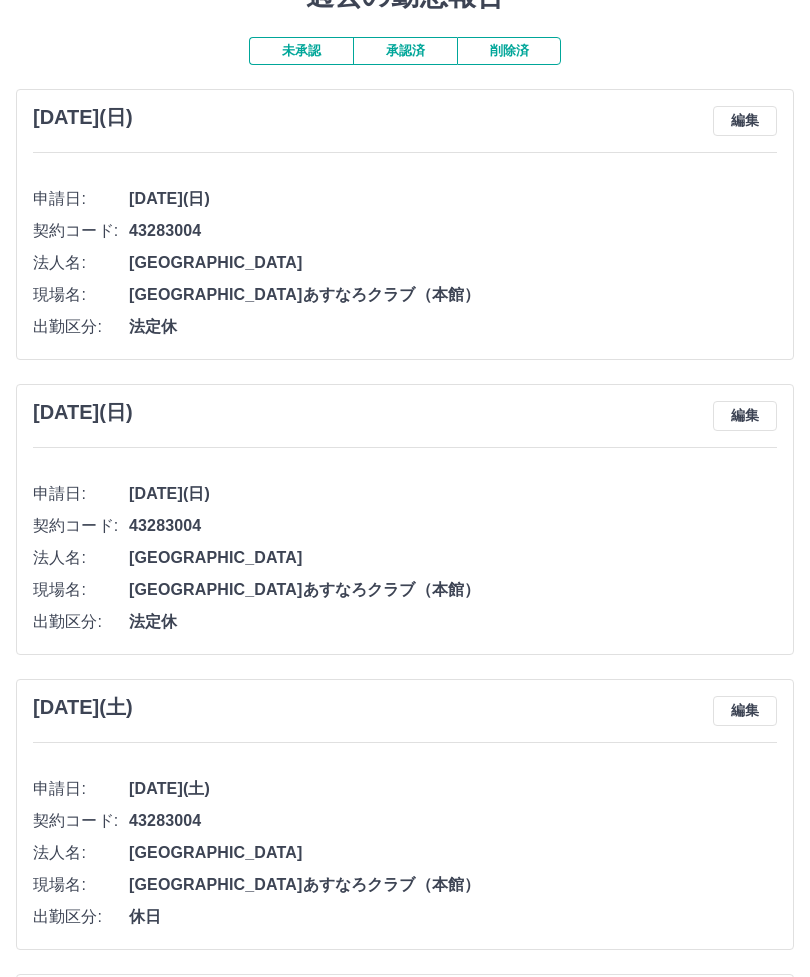 scroll, scrollTop: 0, scrollLeft: 0, axis: both 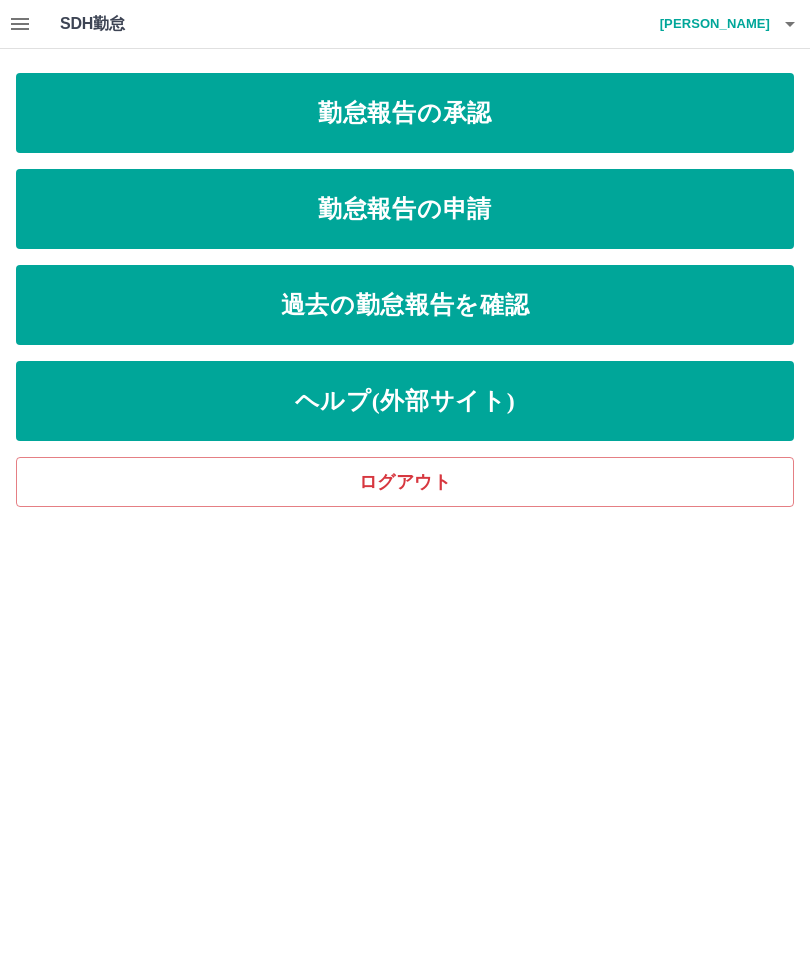 click on "過去の勤怠報告を確認" at bounding box center (405, 305) 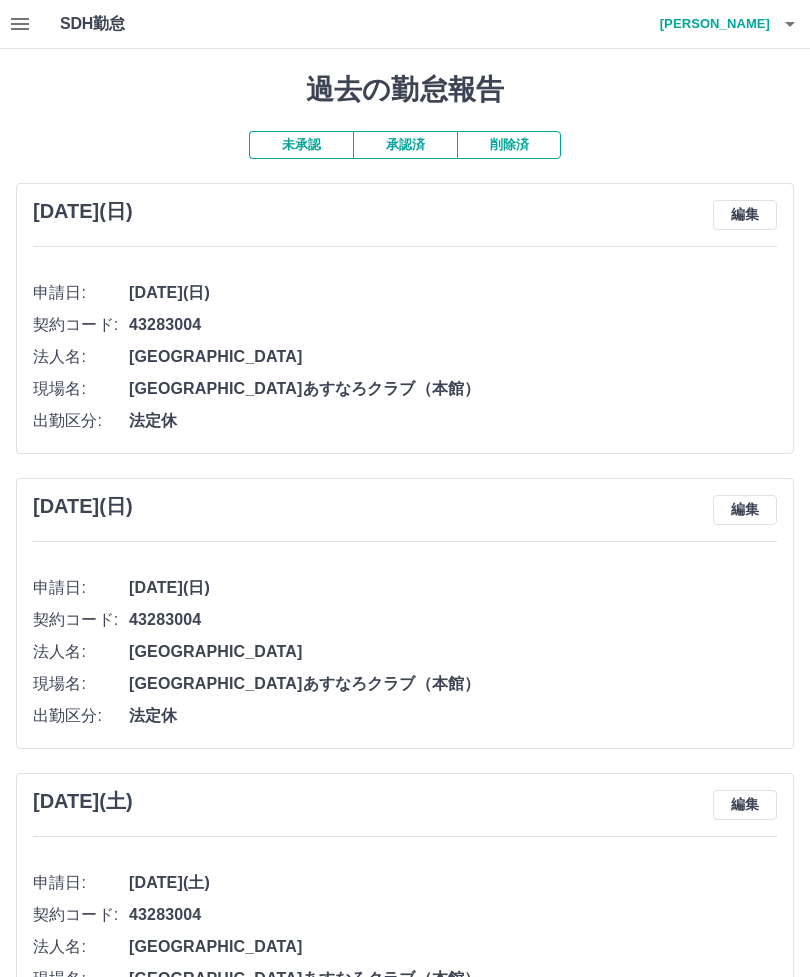 click on "承認済" at bounding box center (405, 145) 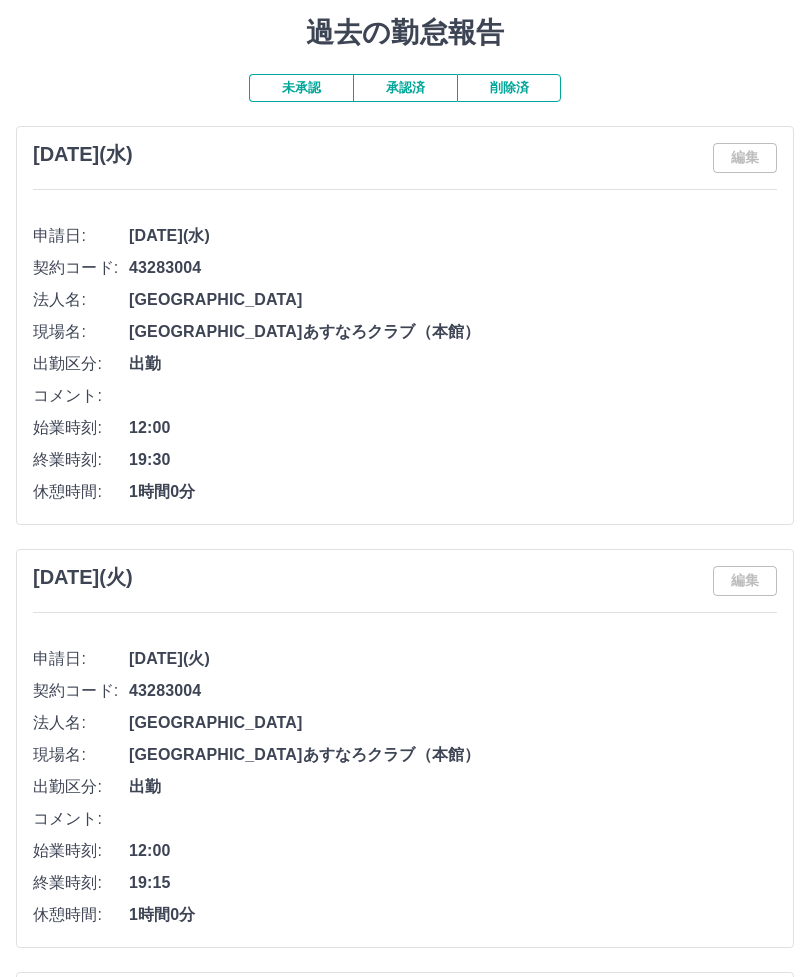 scroll, scrollTop: 0, scrollLeft: 0, axis: both 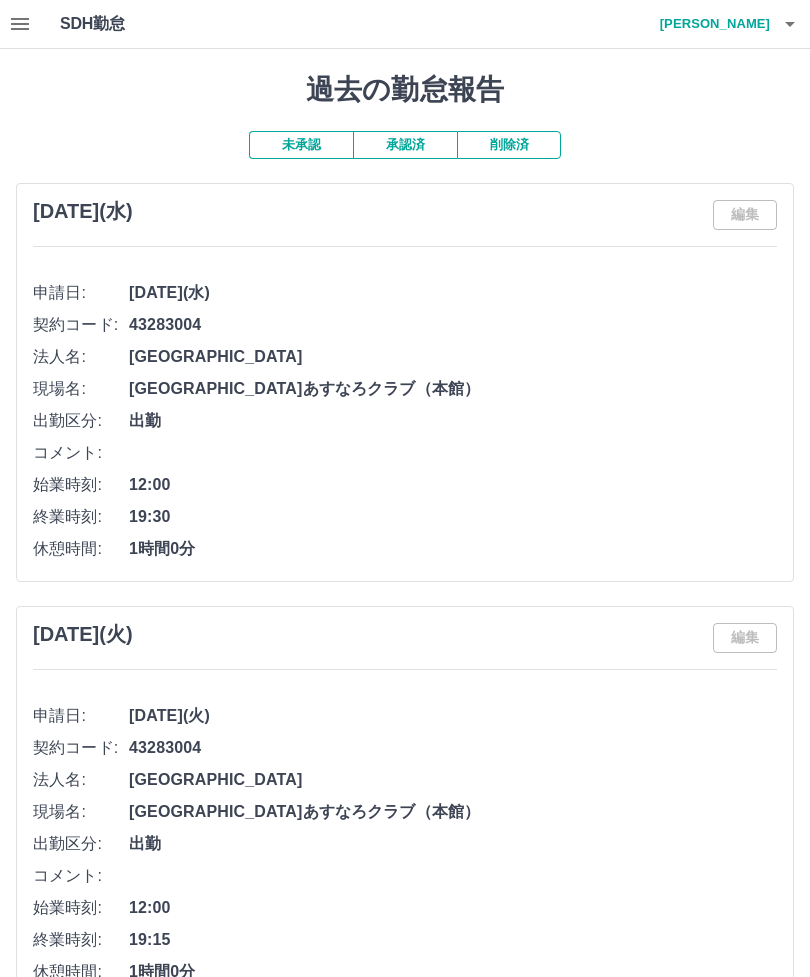 click 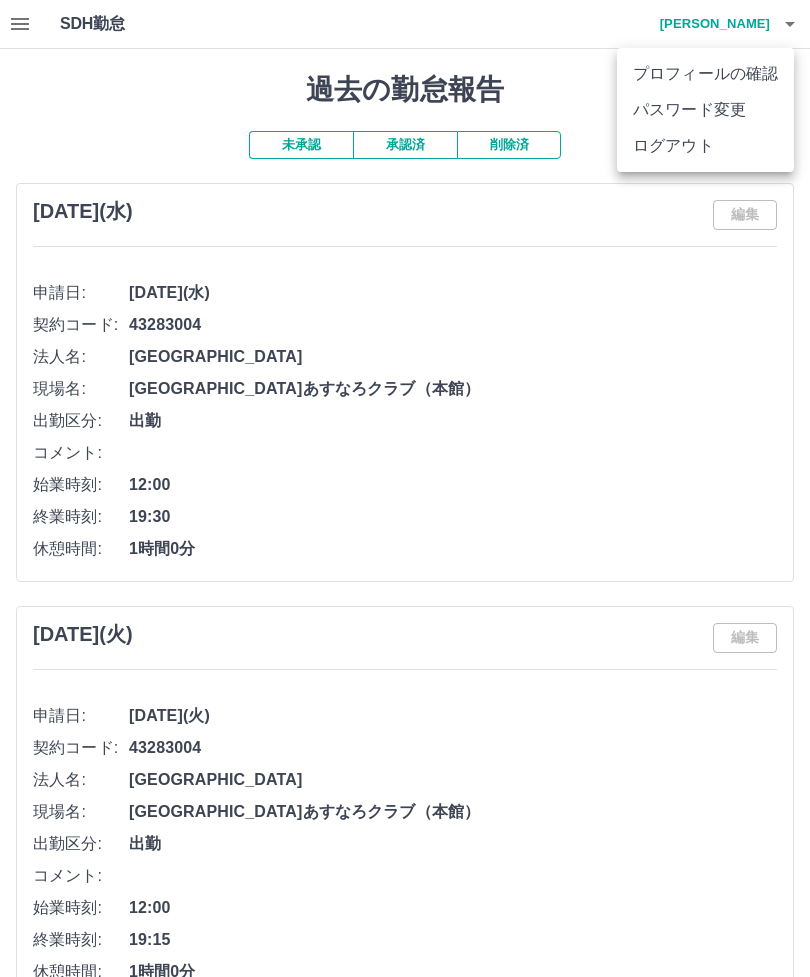 click on "ログアウト" at bounding box center [705, 146] 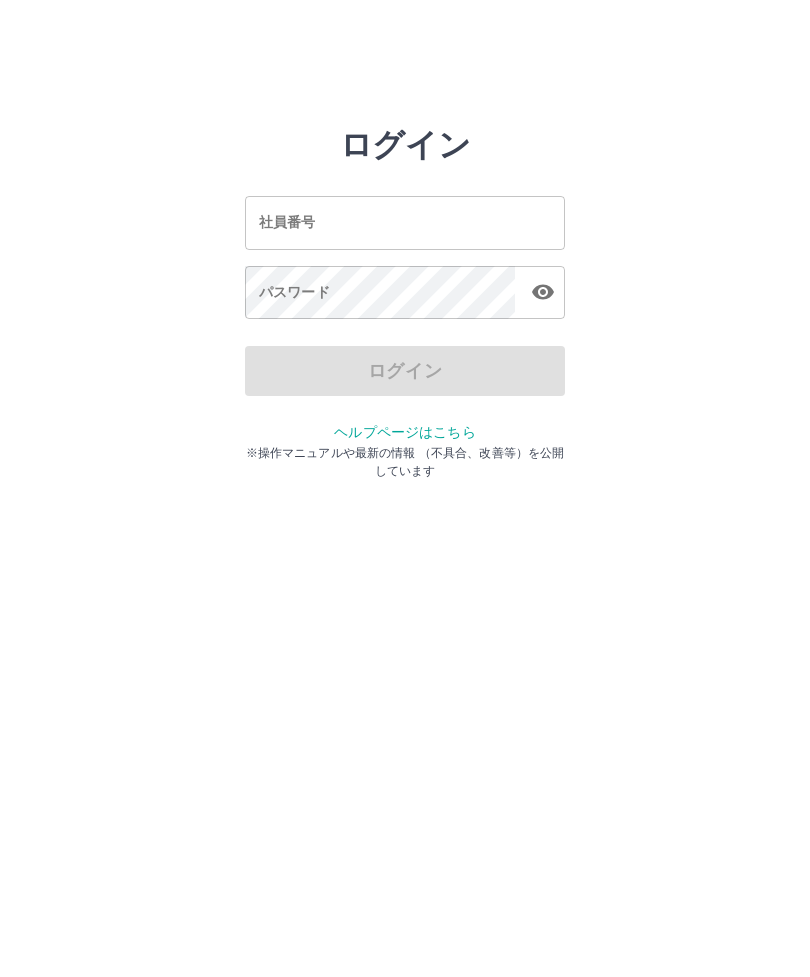 scroll, scrollTop: 0, scrollLeft: 0, axis: both 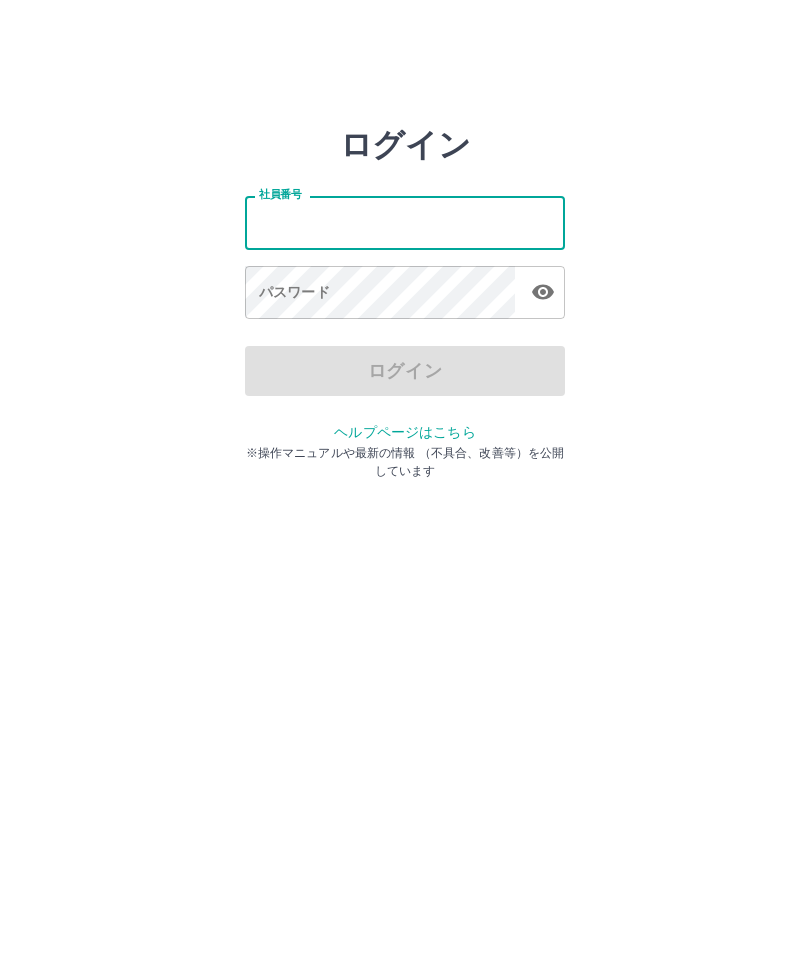 click on "ログイン 社員番号 社員番号 パスワード パスワード ログイン ヘルプページはこちら ※操作マニュアルや最新の情報 （不具合、改善等）を公開しています" at bounding box center (405, 223) 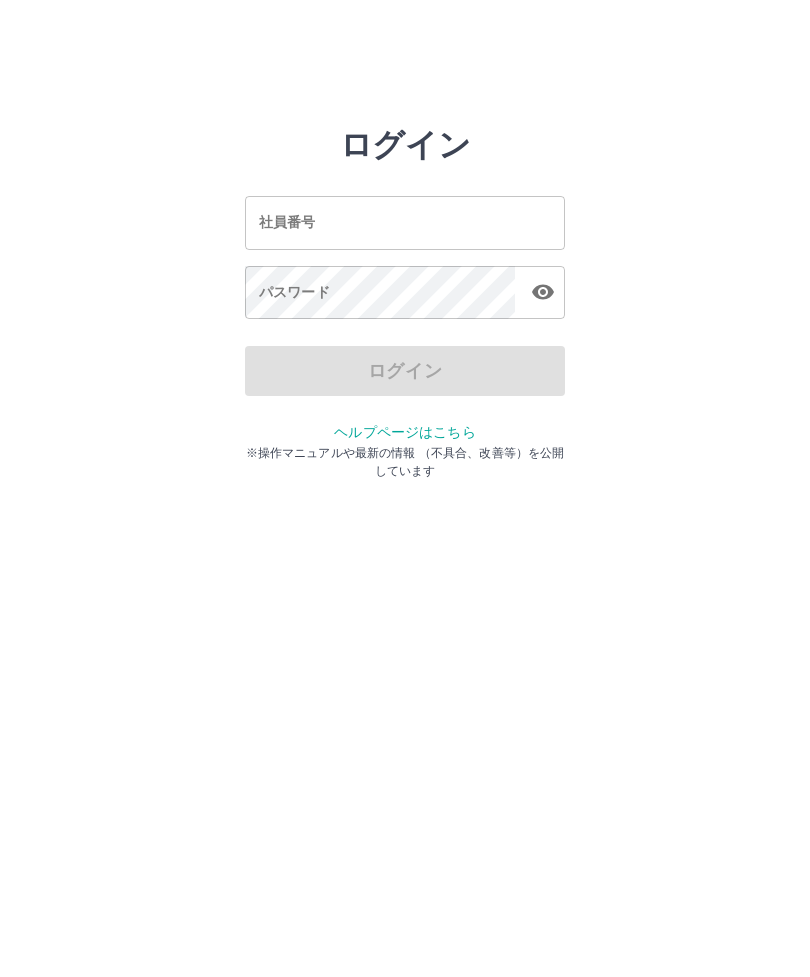 click on "ログイン 社員番号 社員番号 パスワード パスワード ログイン ヘルプページはこちら ※操作マニュアルや最新の情報 （不具合、改善等）を公開しています" at bounding box center (405, 223) 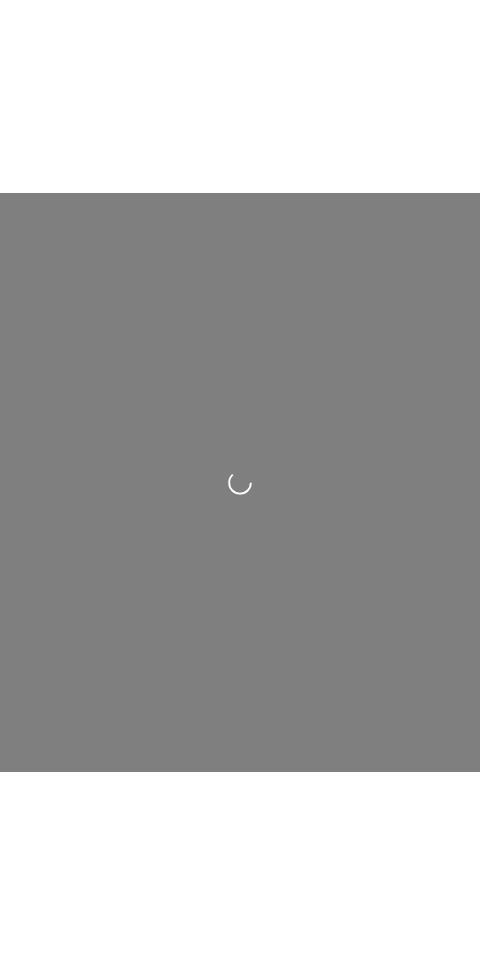scroll, scrollTop: 0, scrollLeft: 0, axis: both 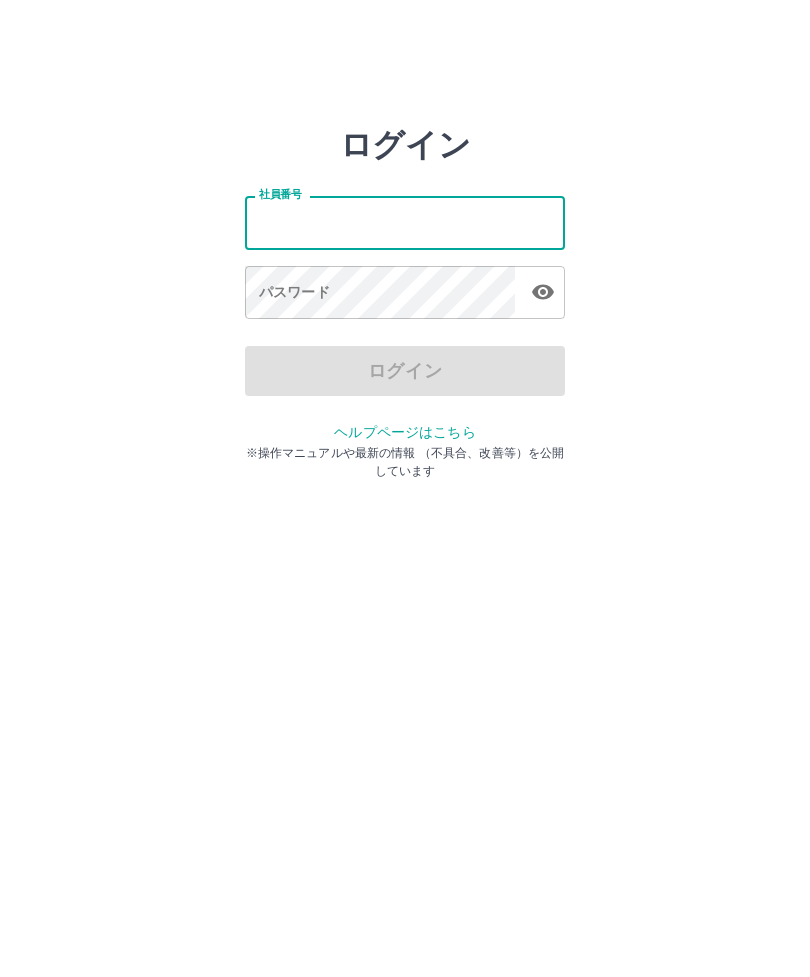 click on "社員番号" at bounding box center (405, 222) 